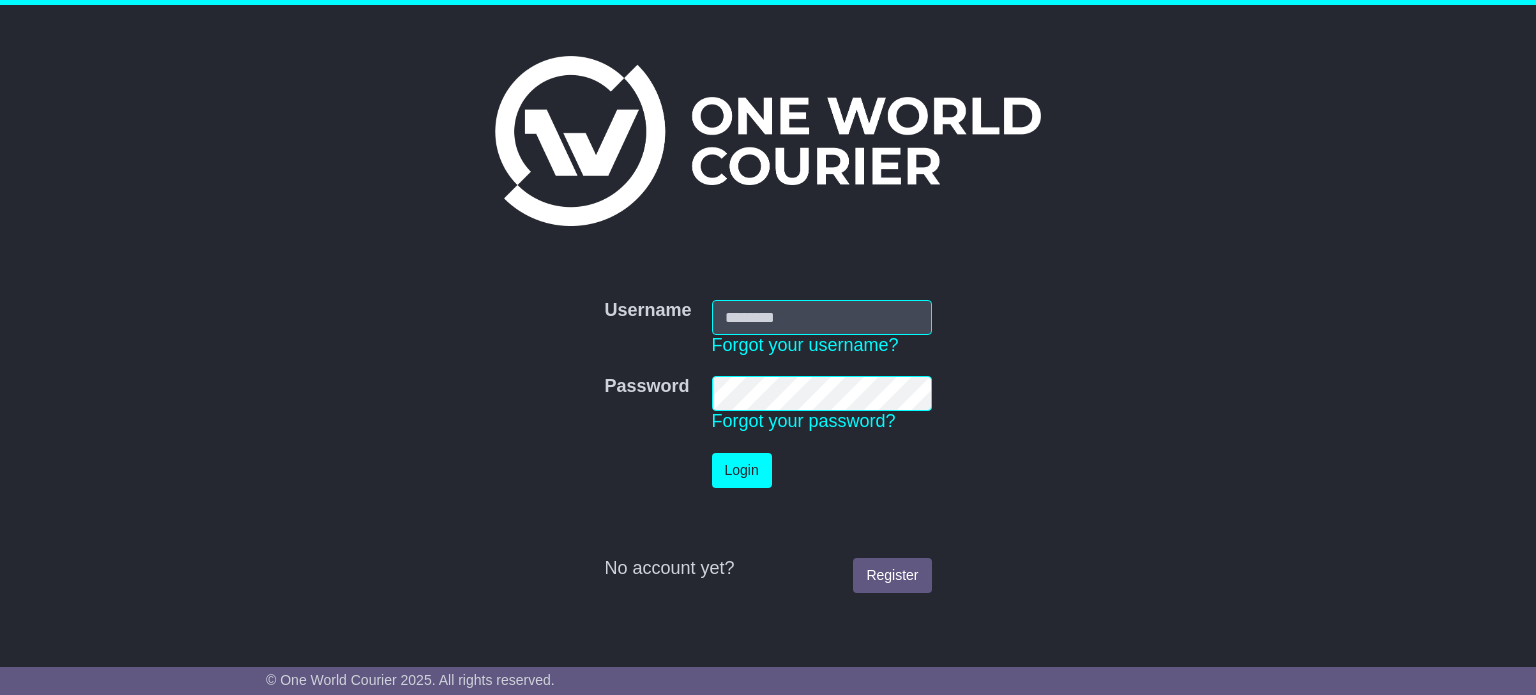 scroll, scrollTop: 0, scrollLeft: 0, axis: both 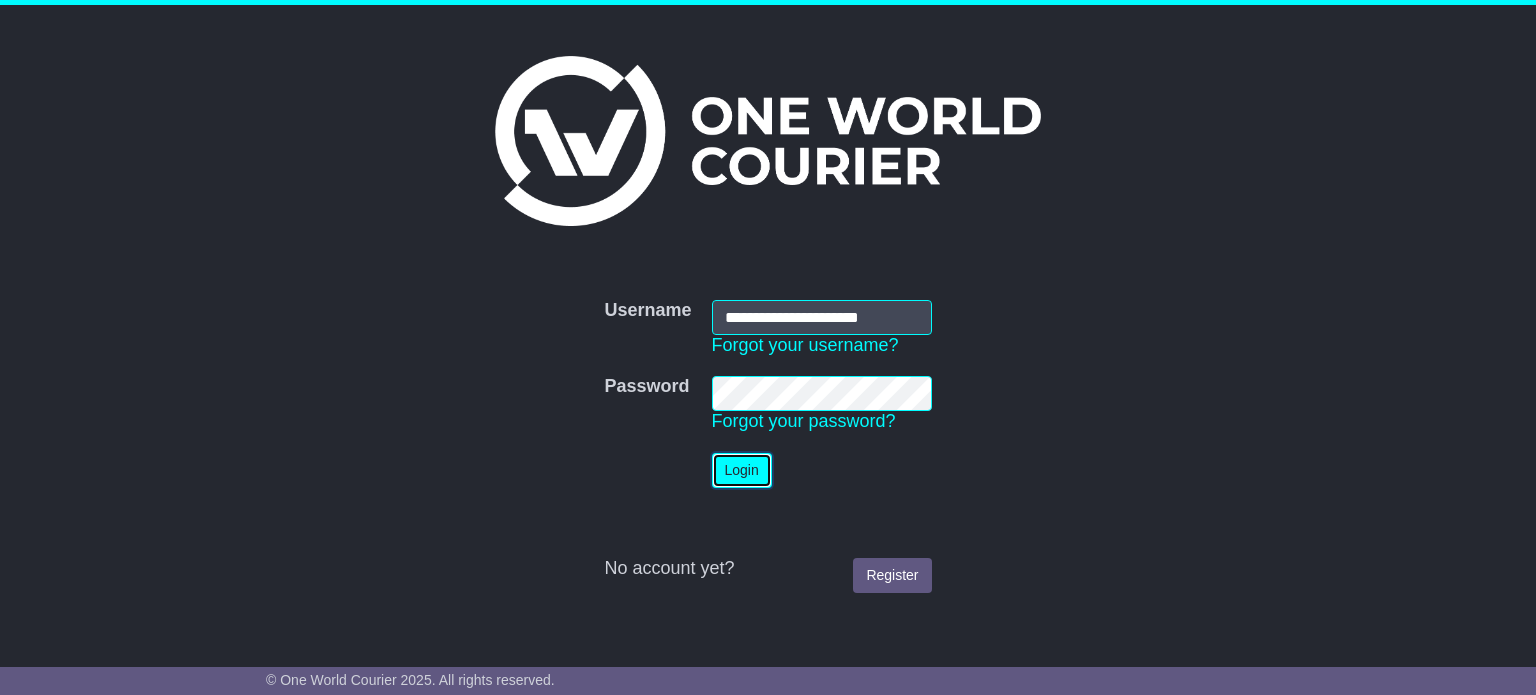 click on "Login" at bounding box center [742, 470] 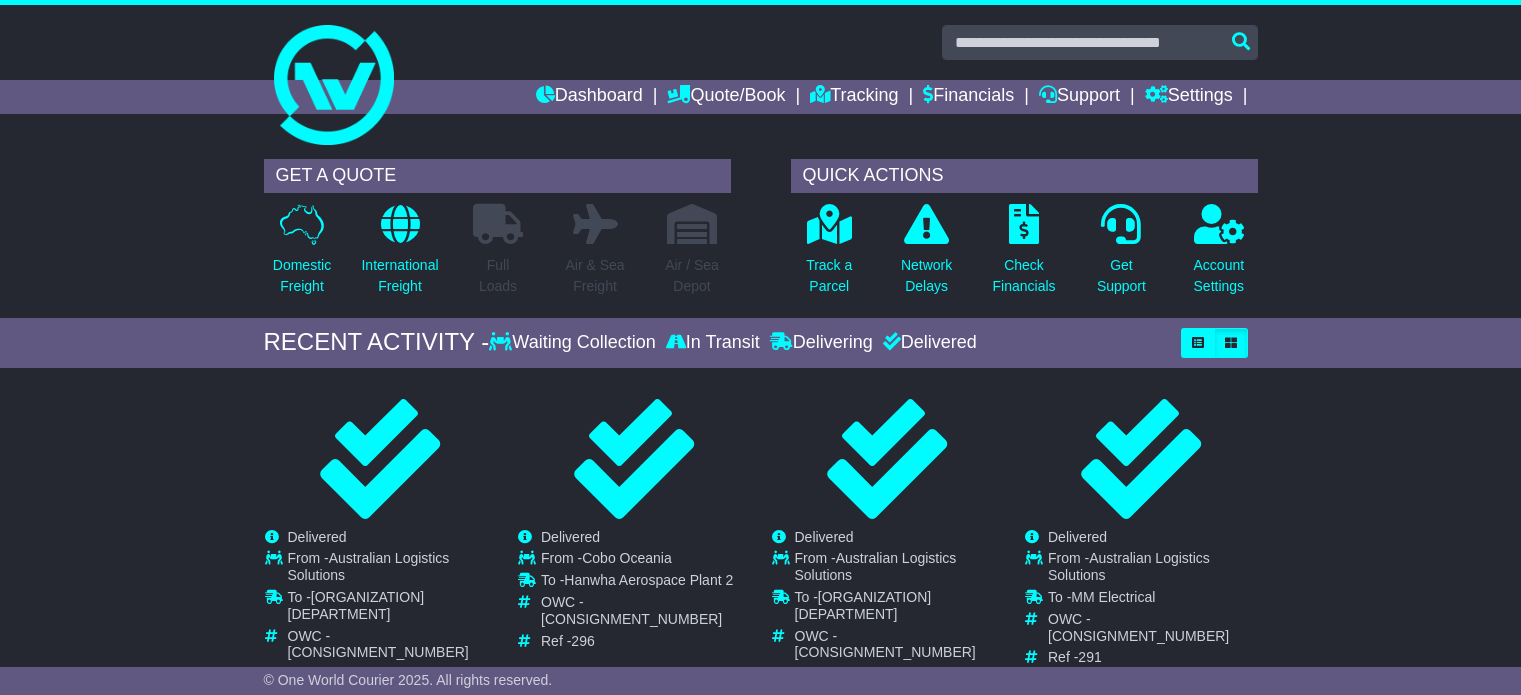 scroll, scrollTop: 0, scrollLeft: 0, axis: both 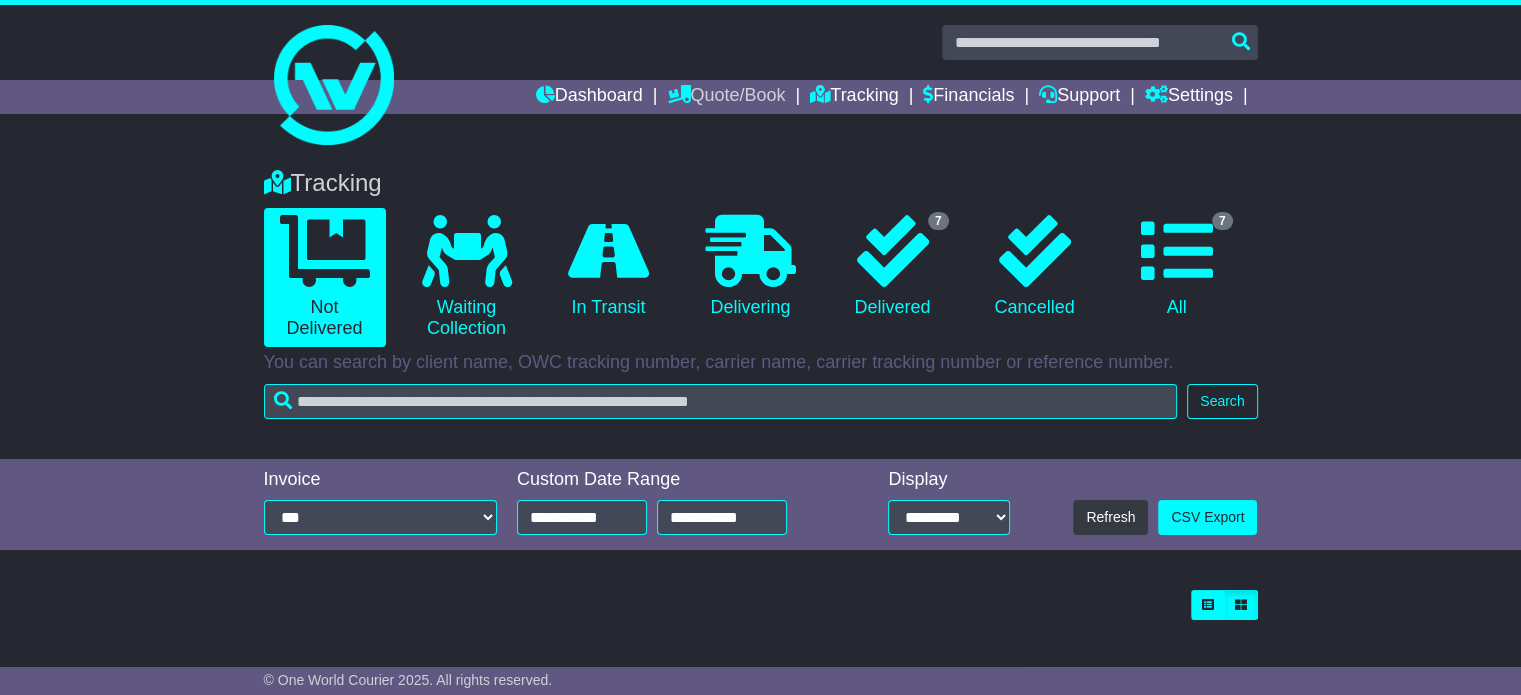 click on "Quote/Book" at bounding box center [726, 97] 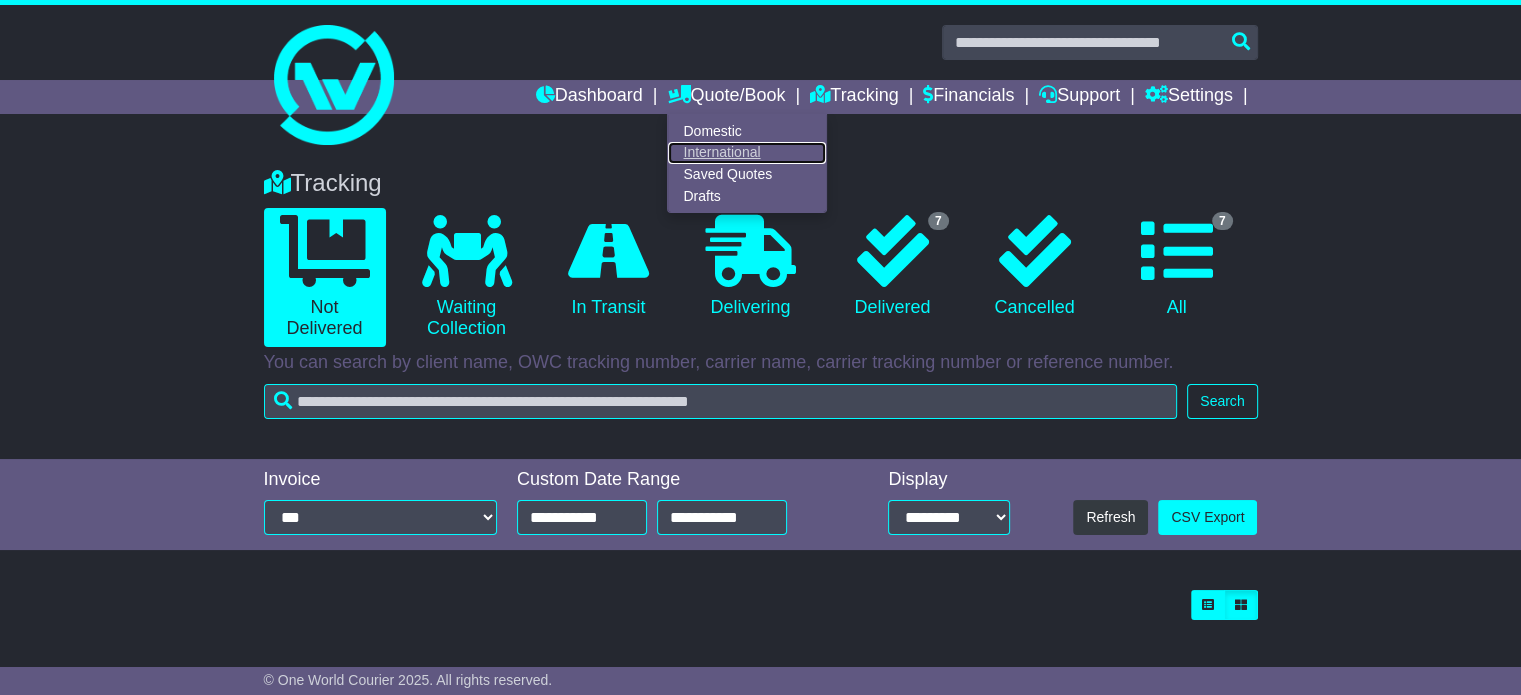click on "International" at bounding box center (747, 153) 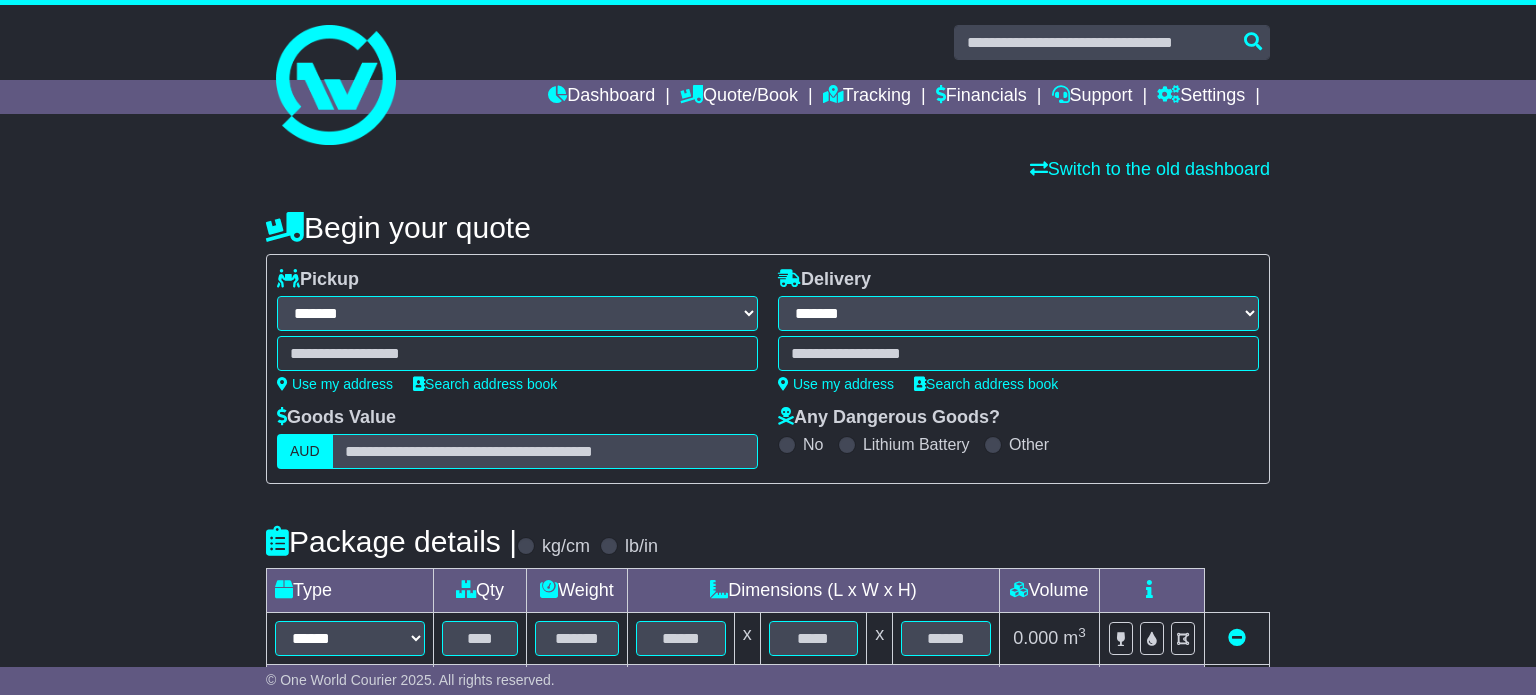 select on "**" 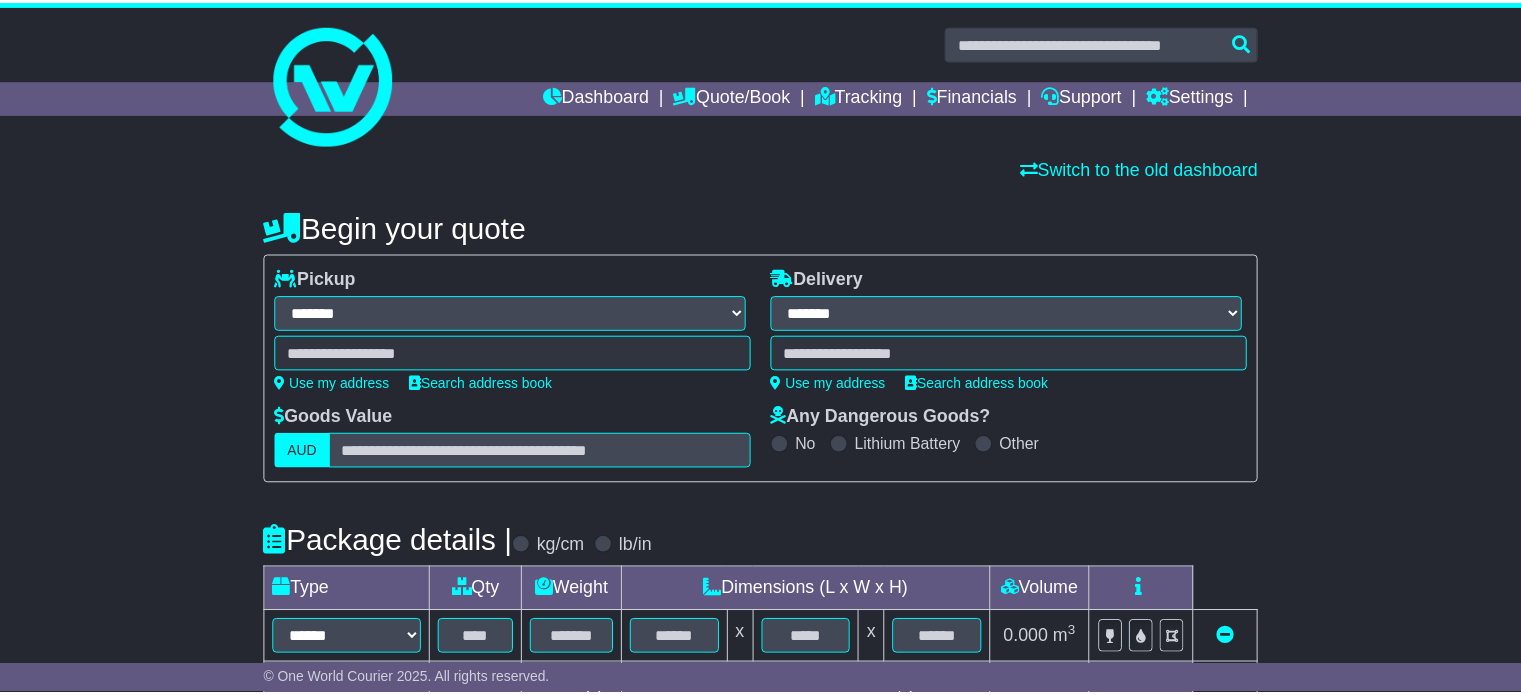 scroll, scrollTop: 0, scrollLeft: 0, axis: both 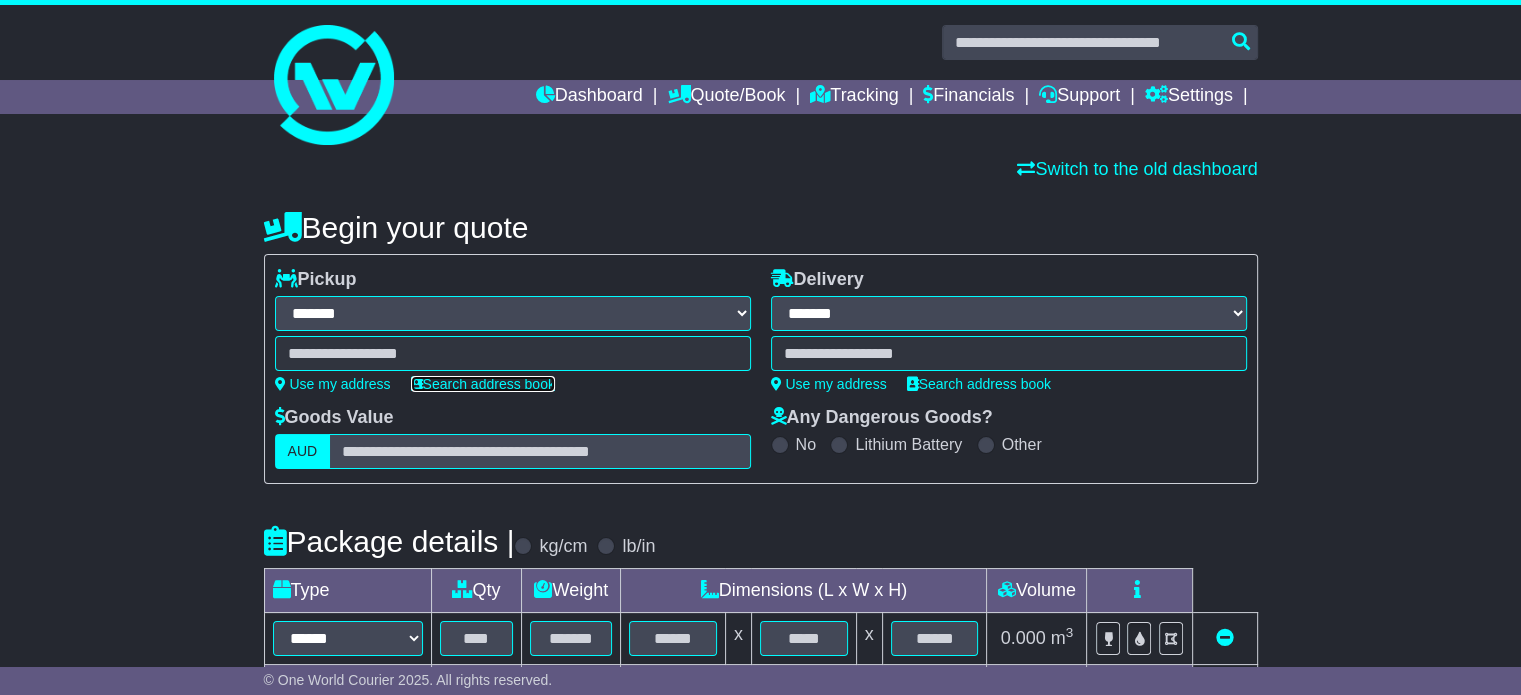 click on "Search address book" at bounding box center (483, 384) 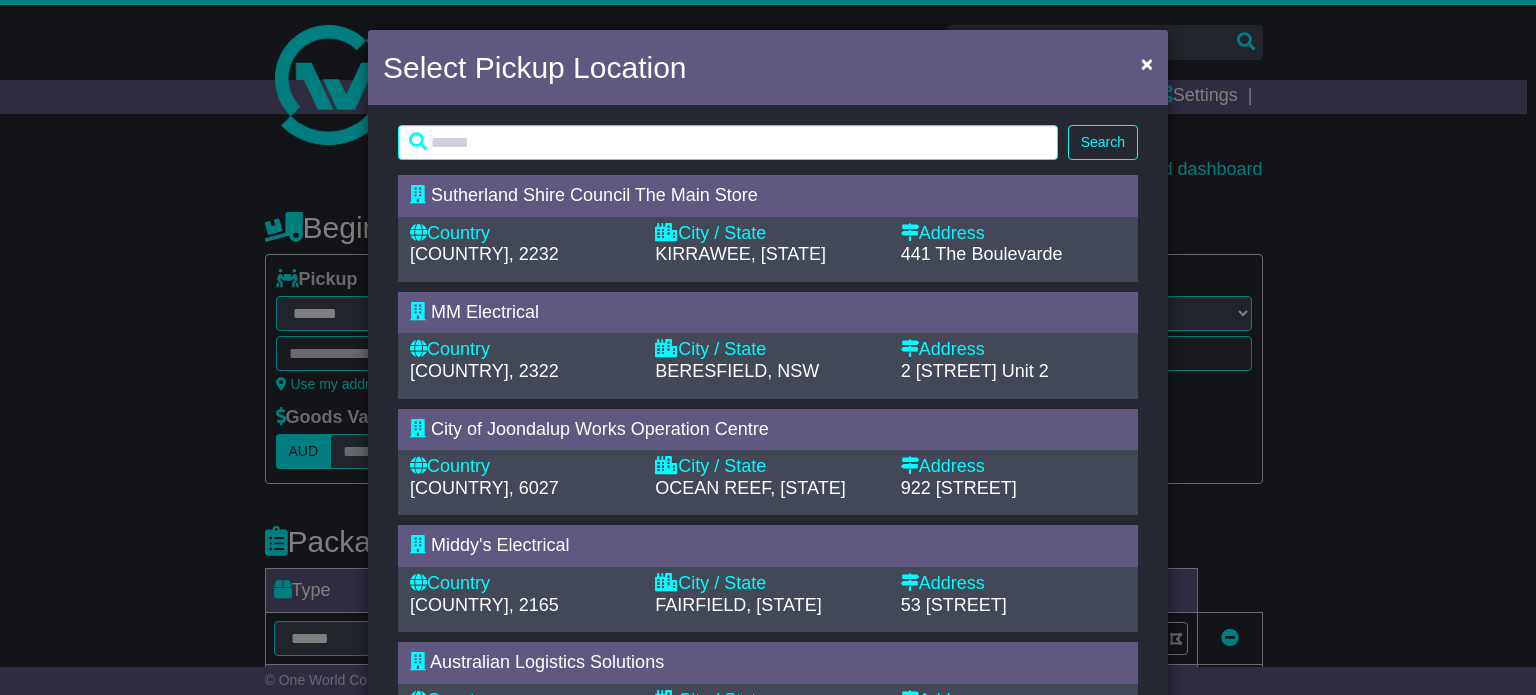 click on "441 The Boulevarde" at bounding box center [768, 784] 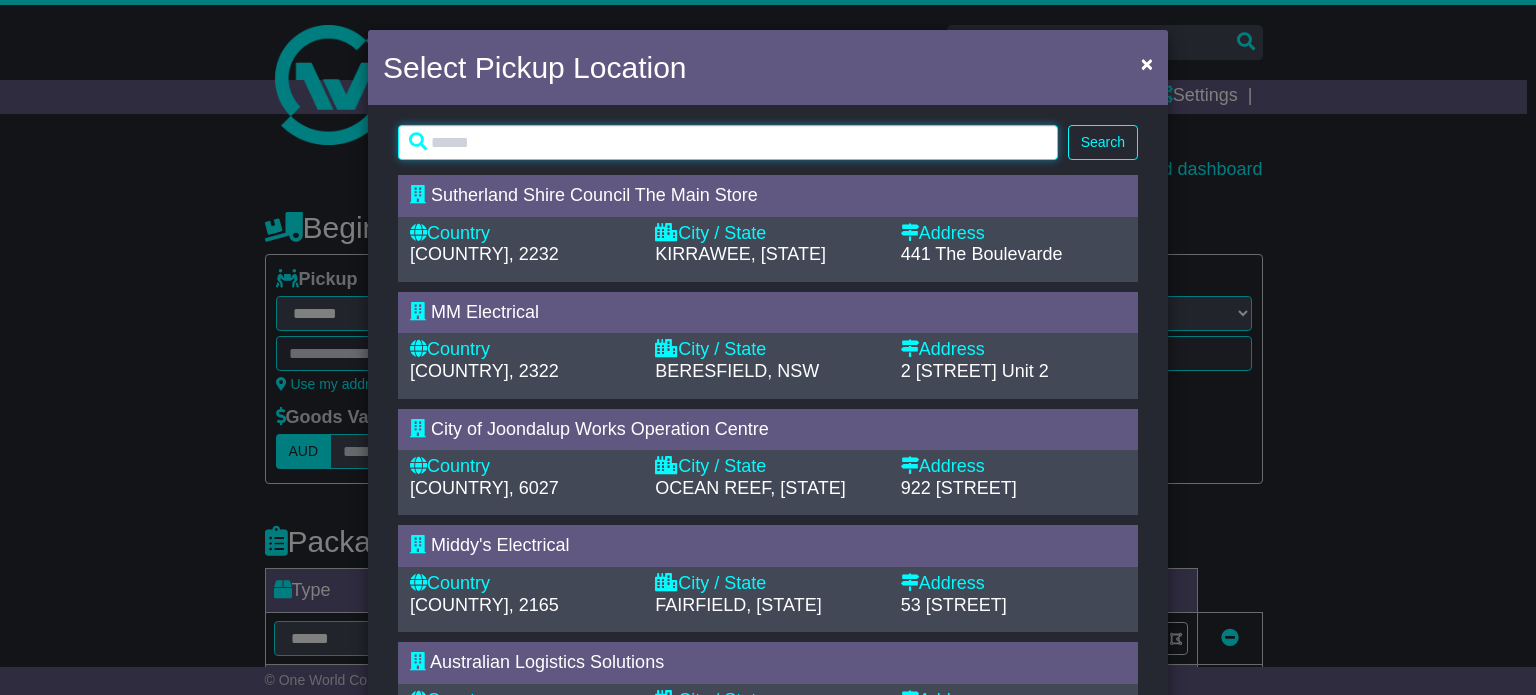 click at bounding box center [728, 142] 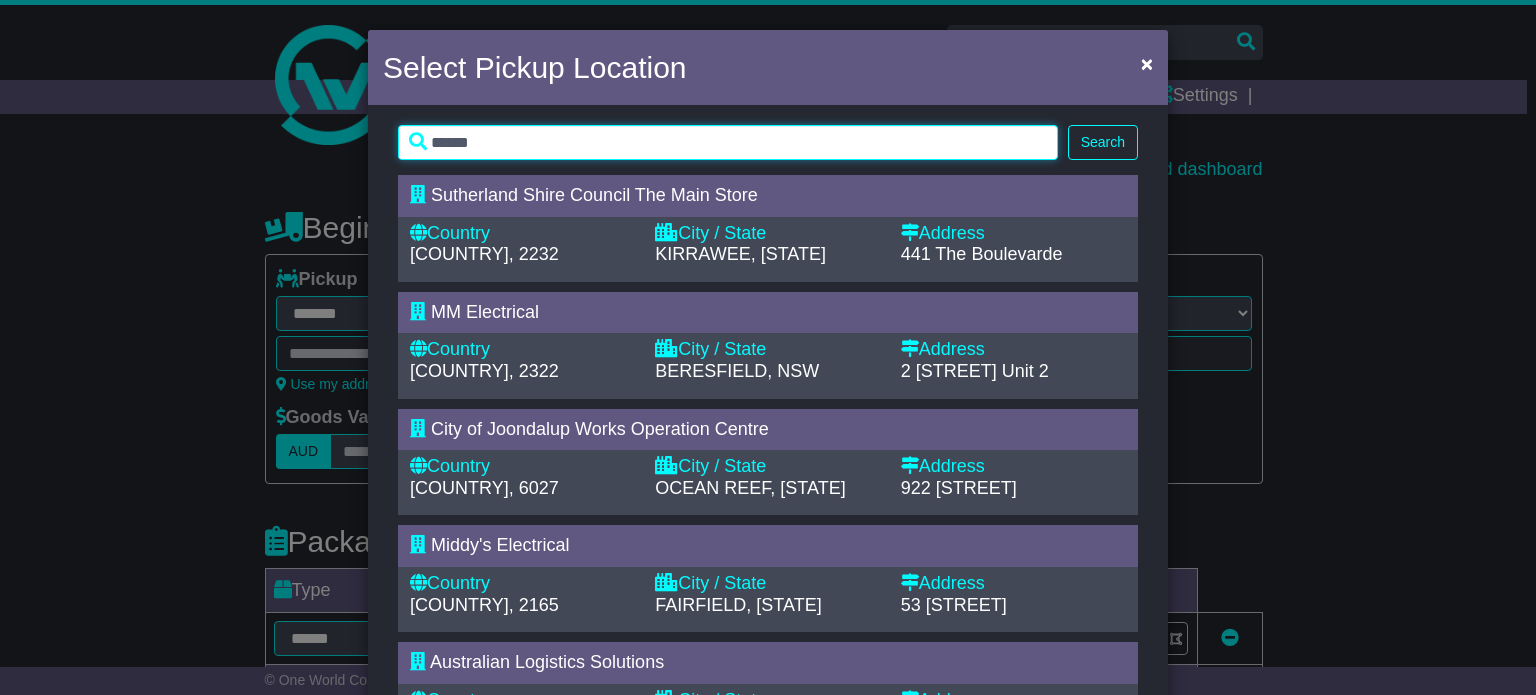 type on "******" 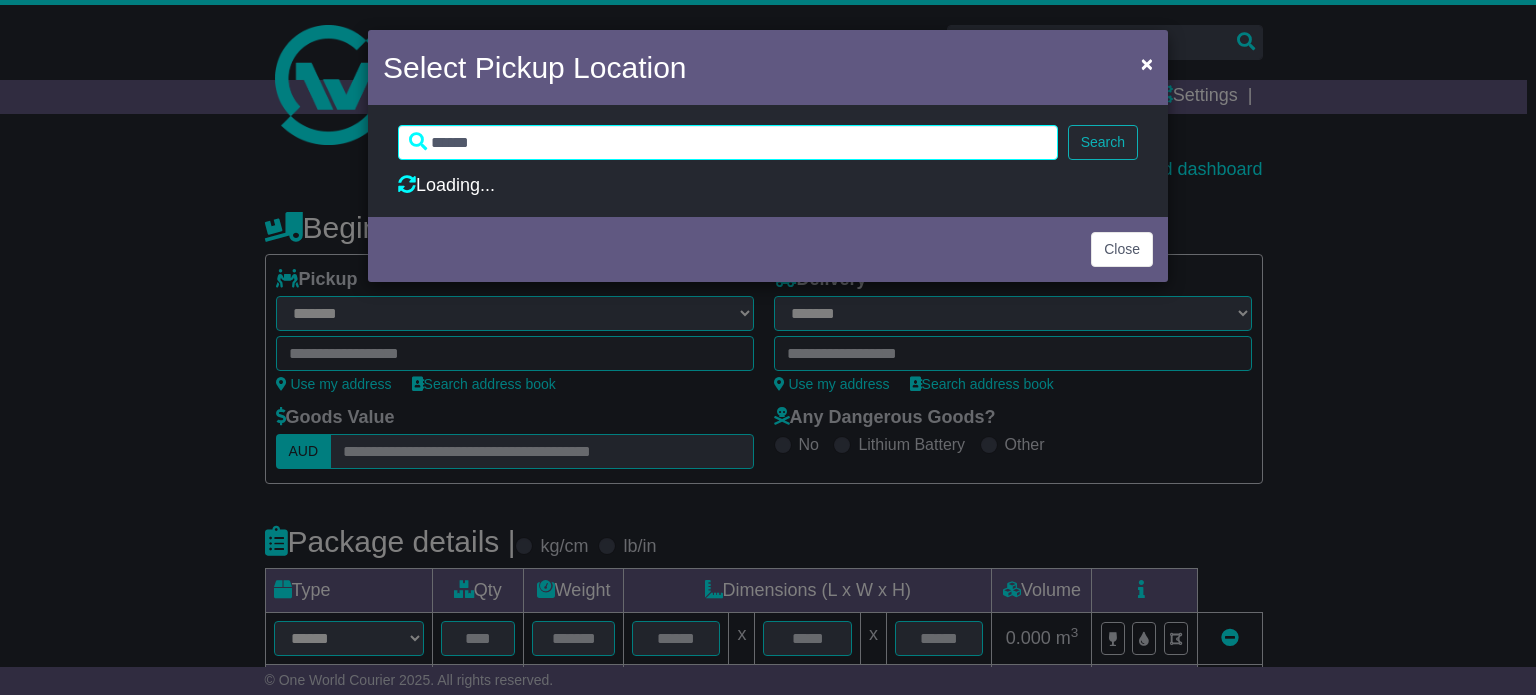 click on "******
Search" at bounding box center (768, 142) 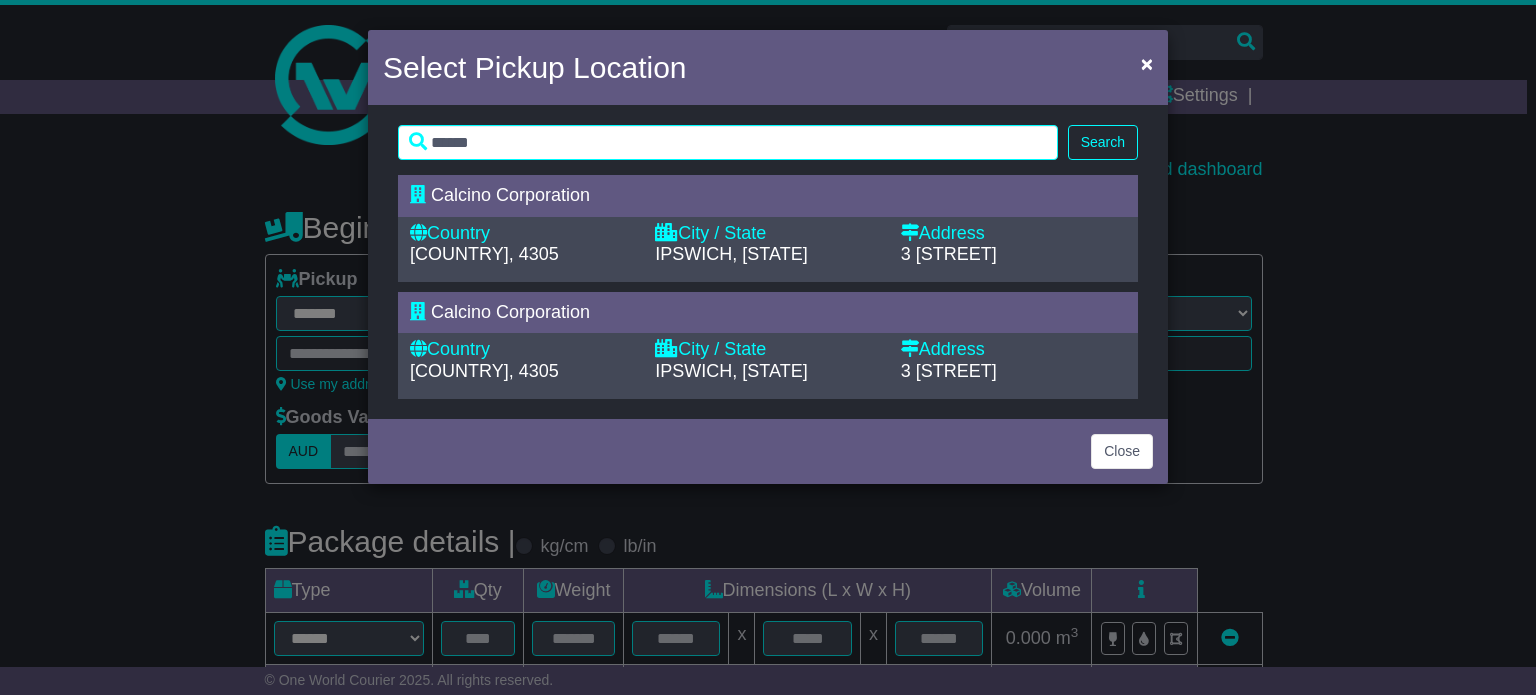 click on "Calcino Corporation" at bounding box center (768, 196) 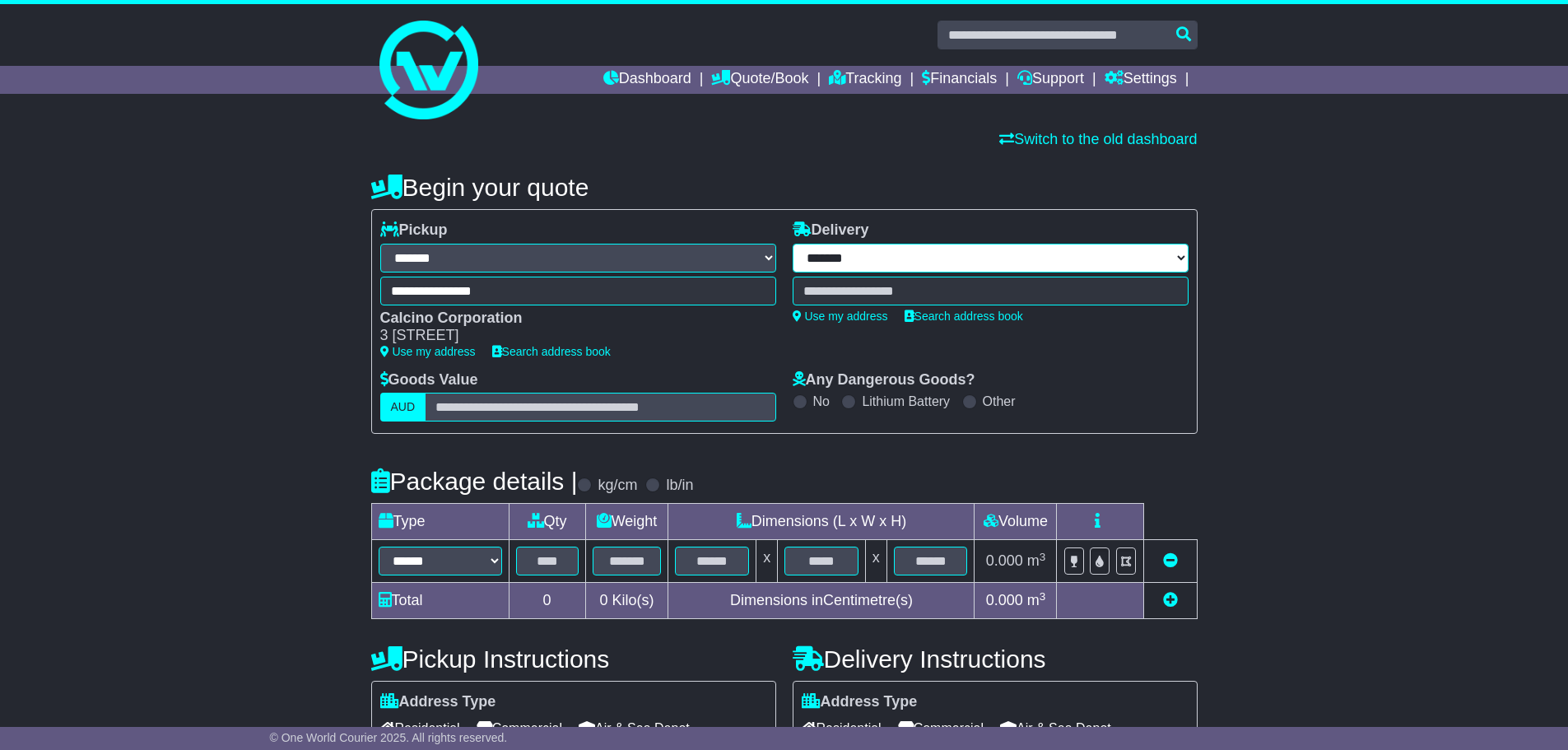 click on "**********" at bounding box center [990, 258] 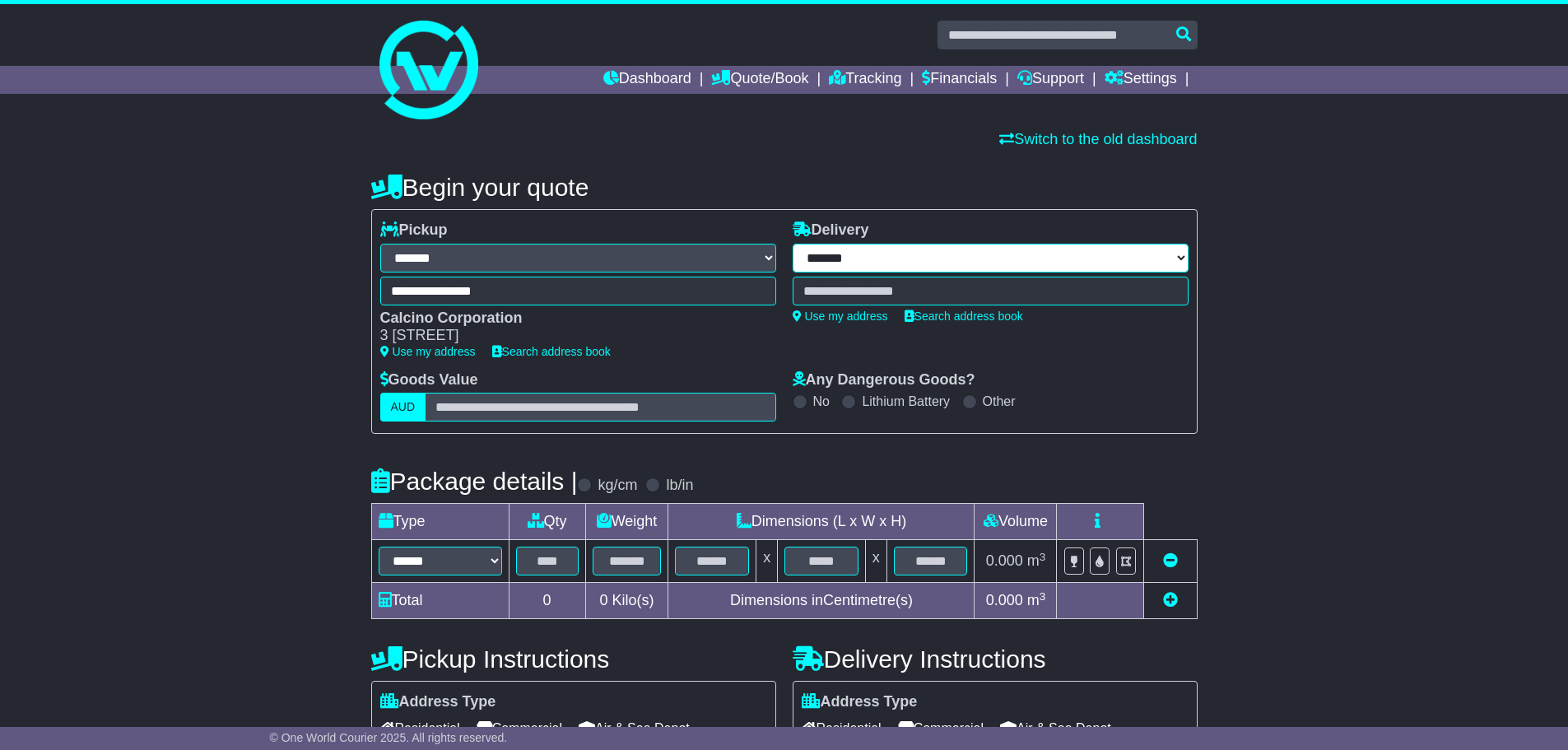 select on "***" 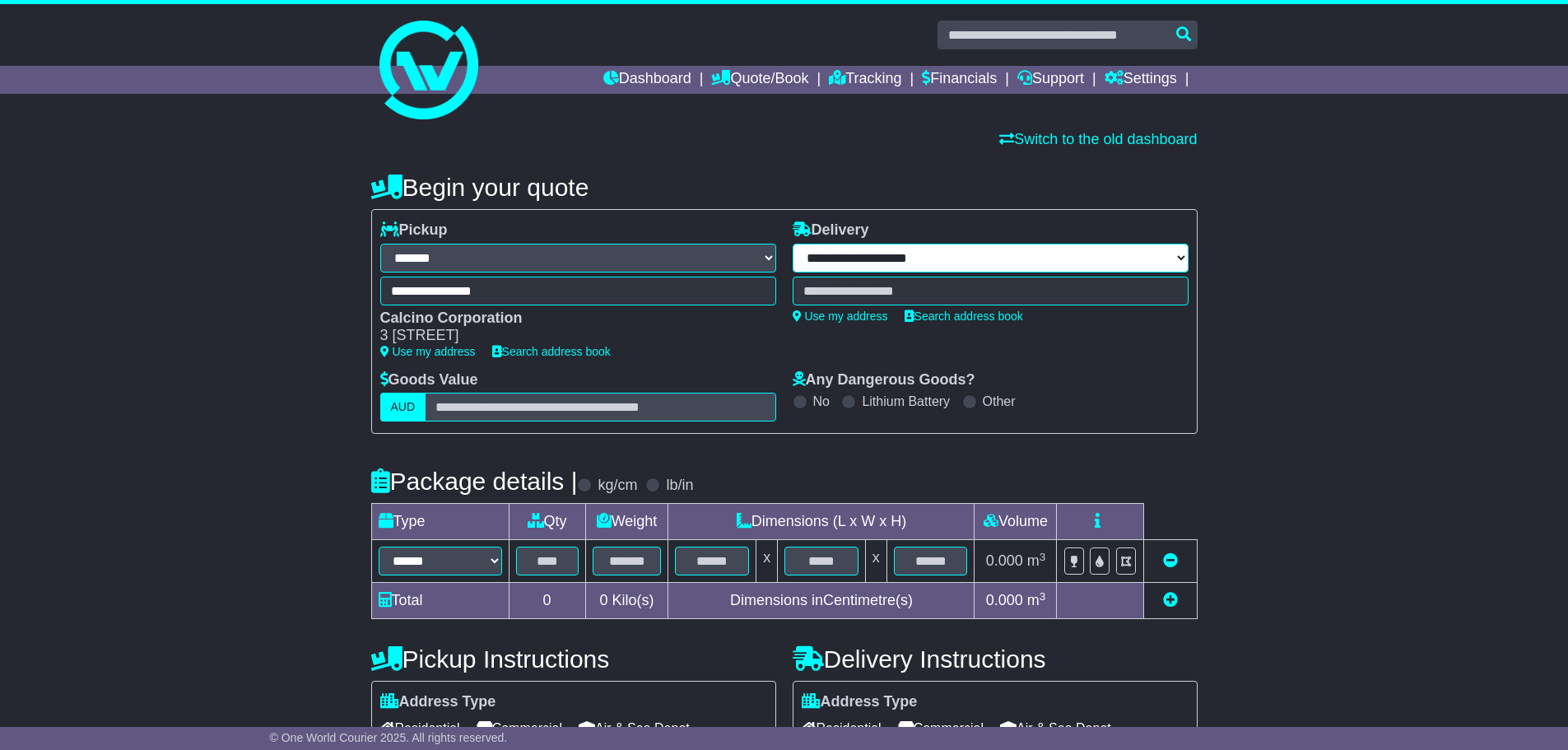 click on "**********" at bounding box center (990, 258) 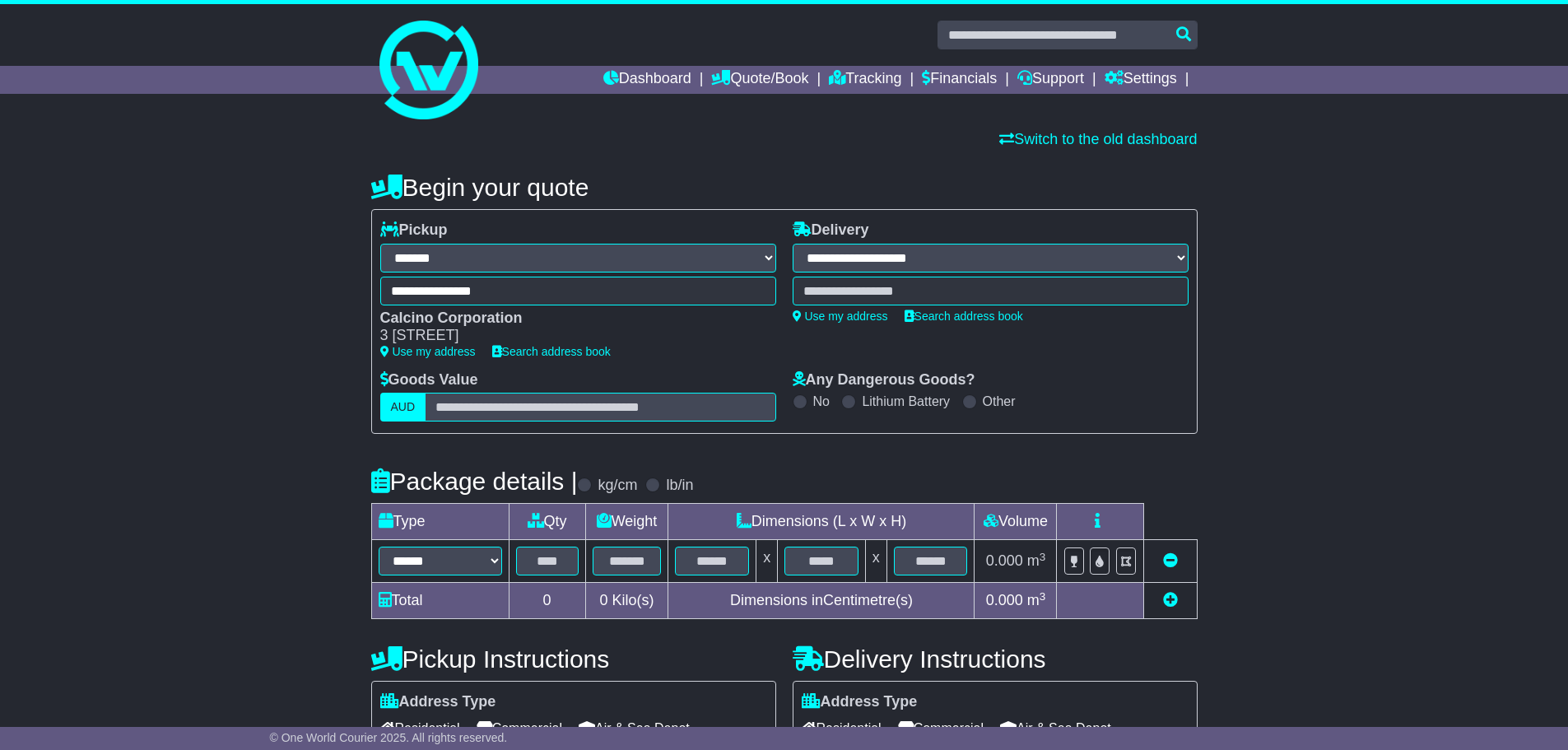 click at bounding box center (990, 291) 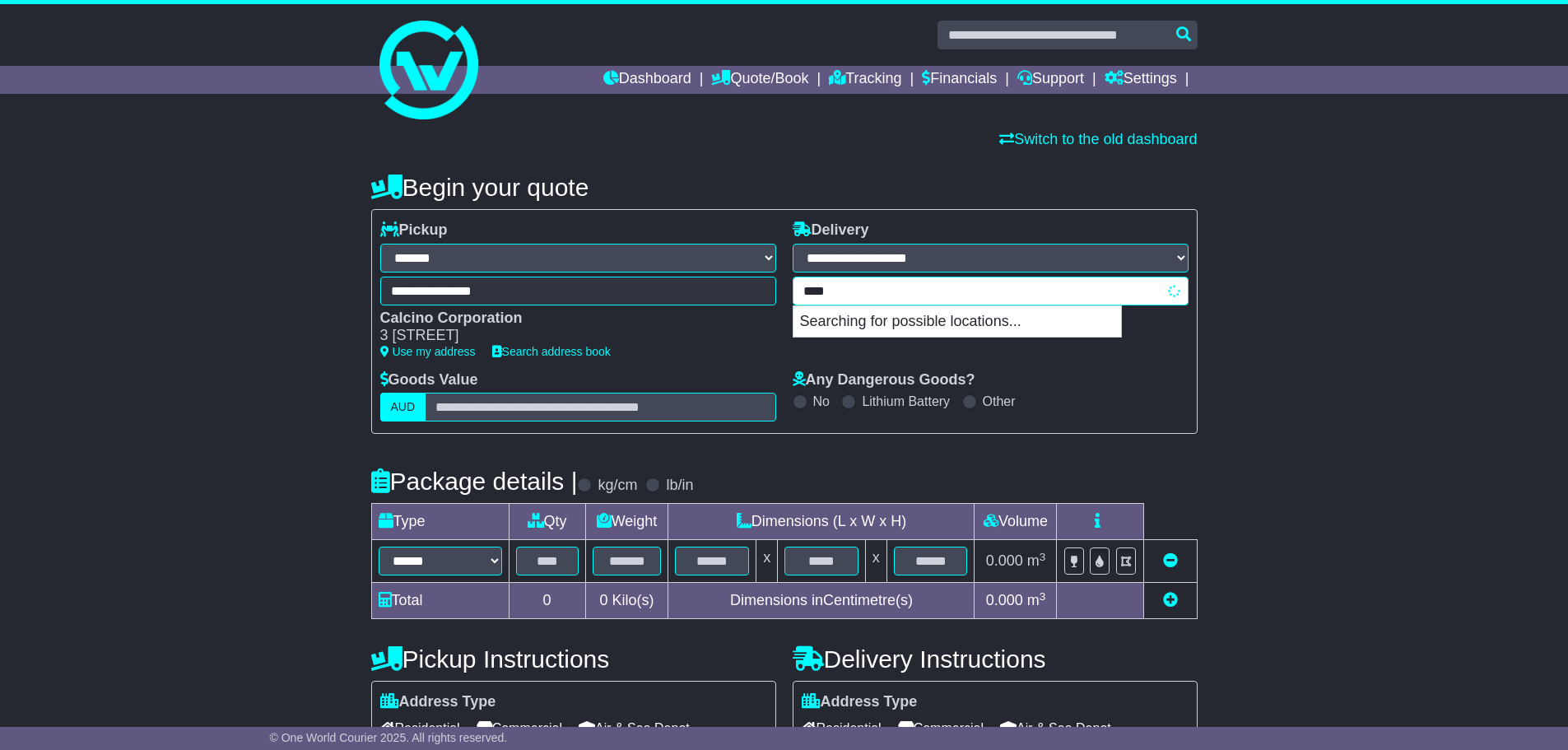 type on "*****" 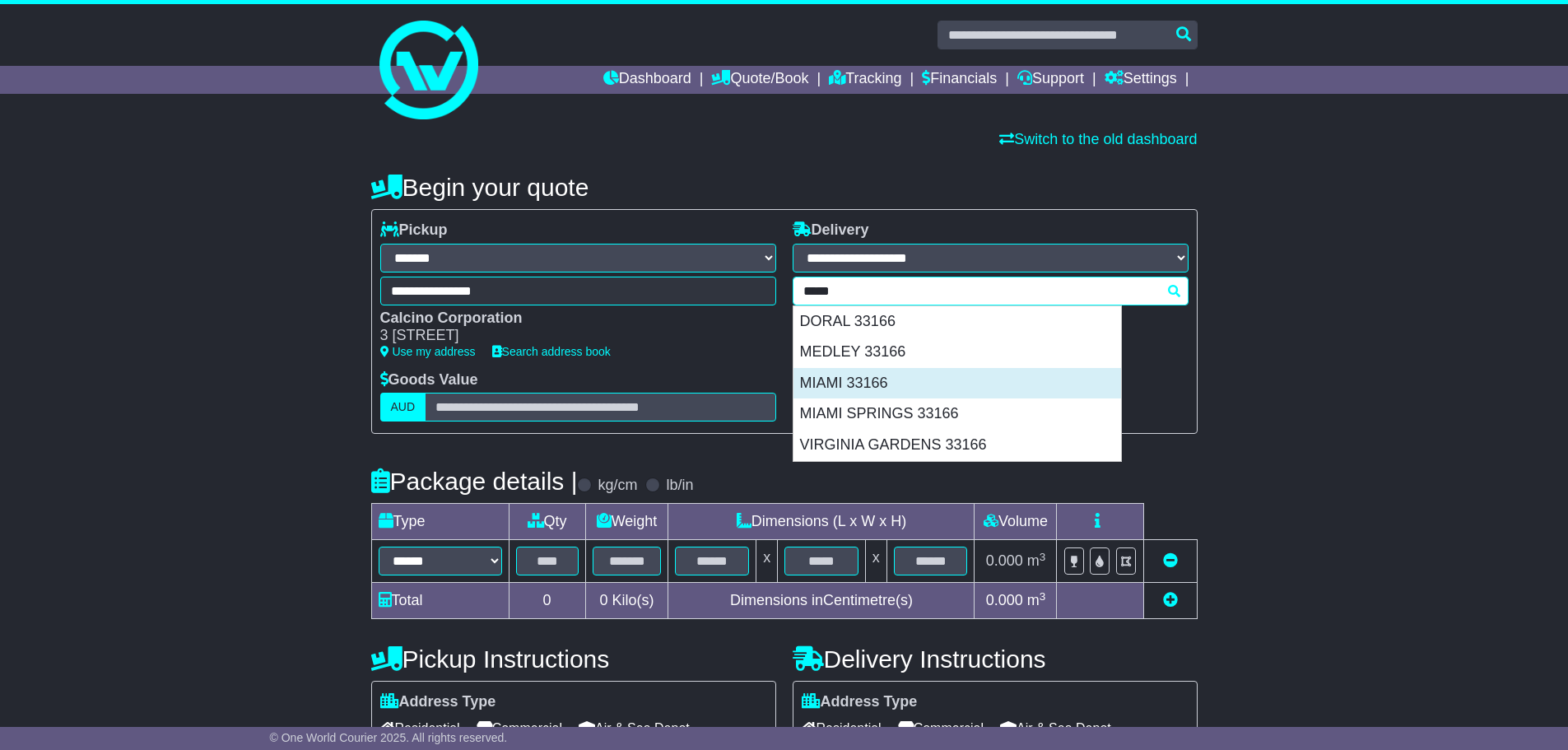 click on "MIAMI 33166" at bounding box center [957, 384] 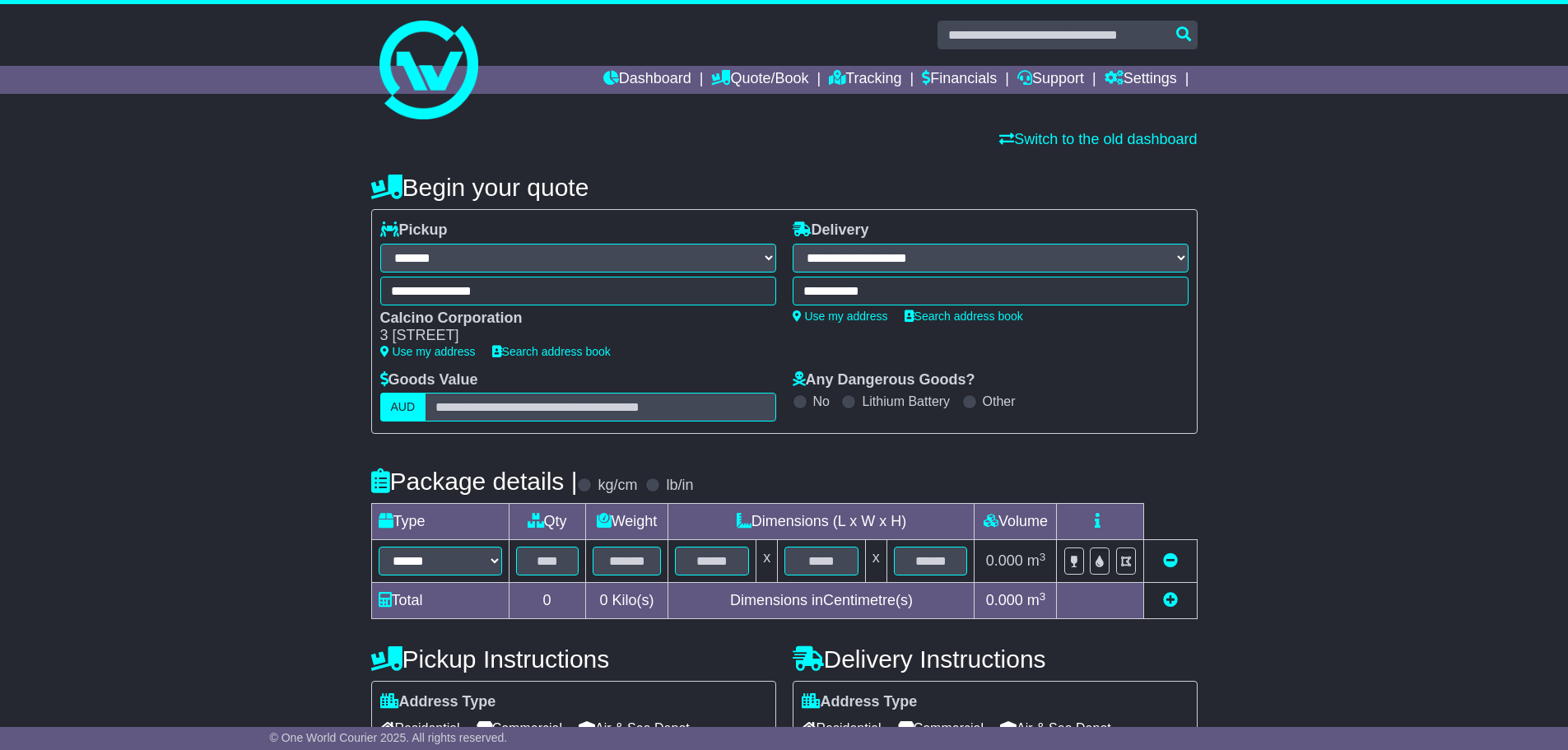 type on "**********" 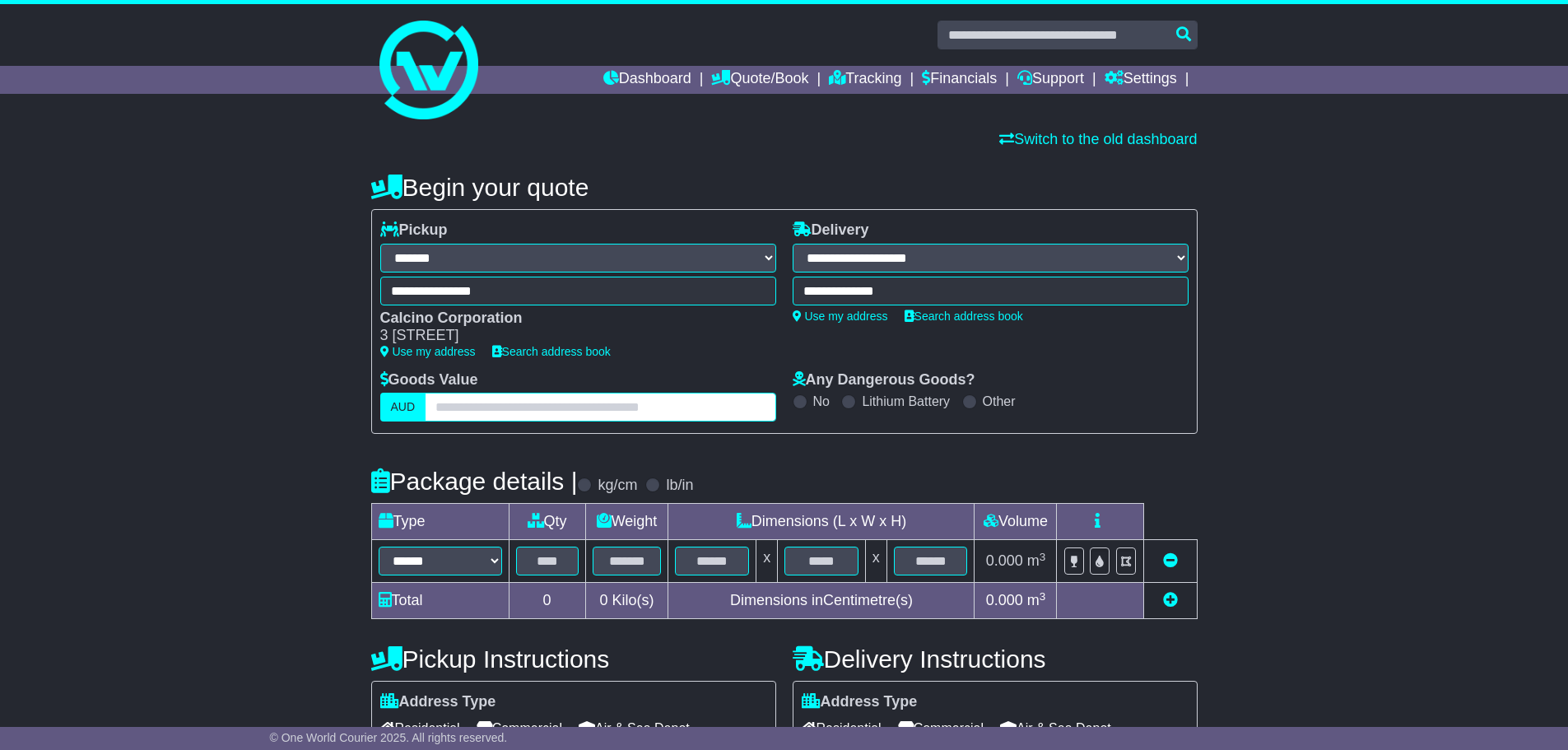 click at bounding box center [600, 407] 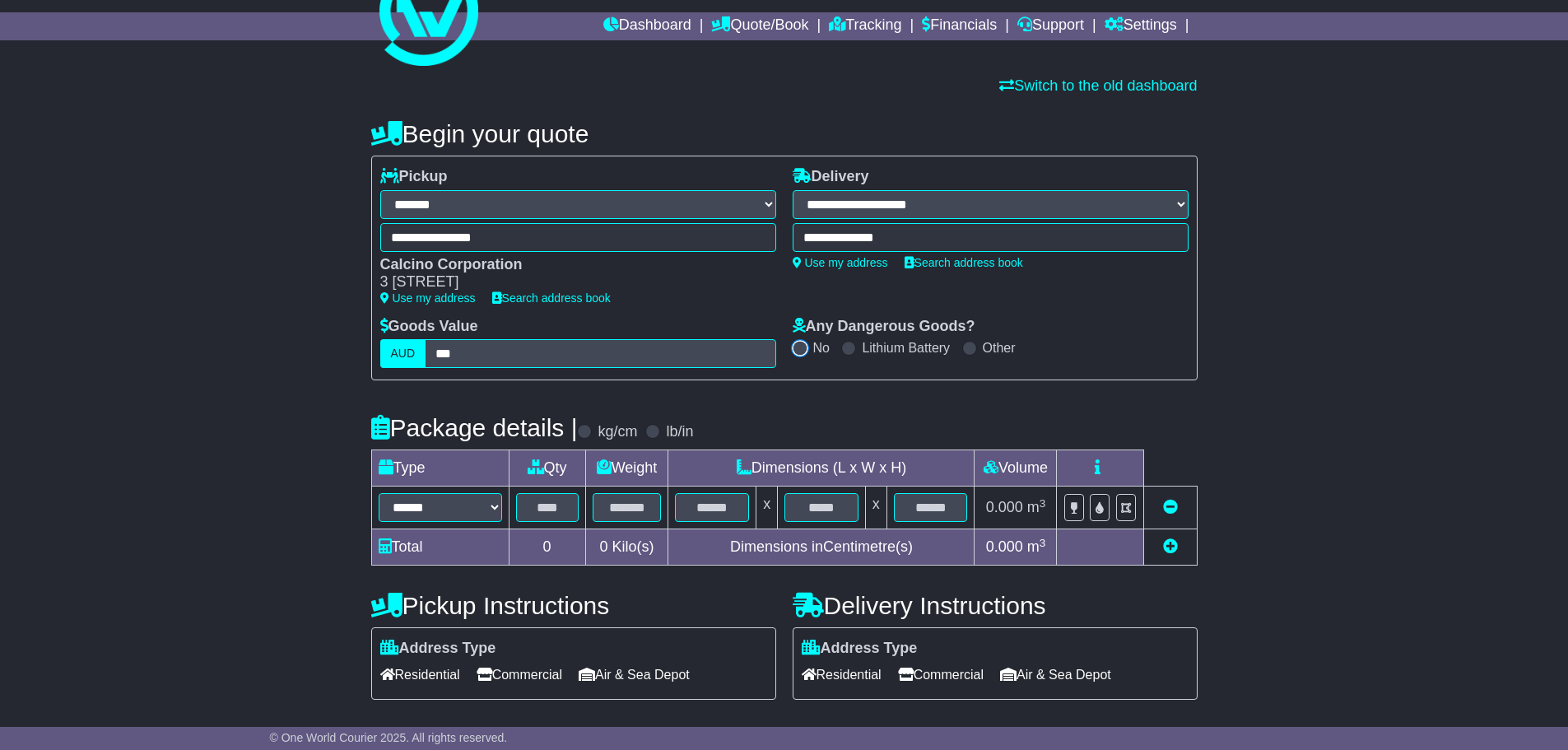 scroll, scrollTop: 82, scrollLeft: 0, axis: vertical 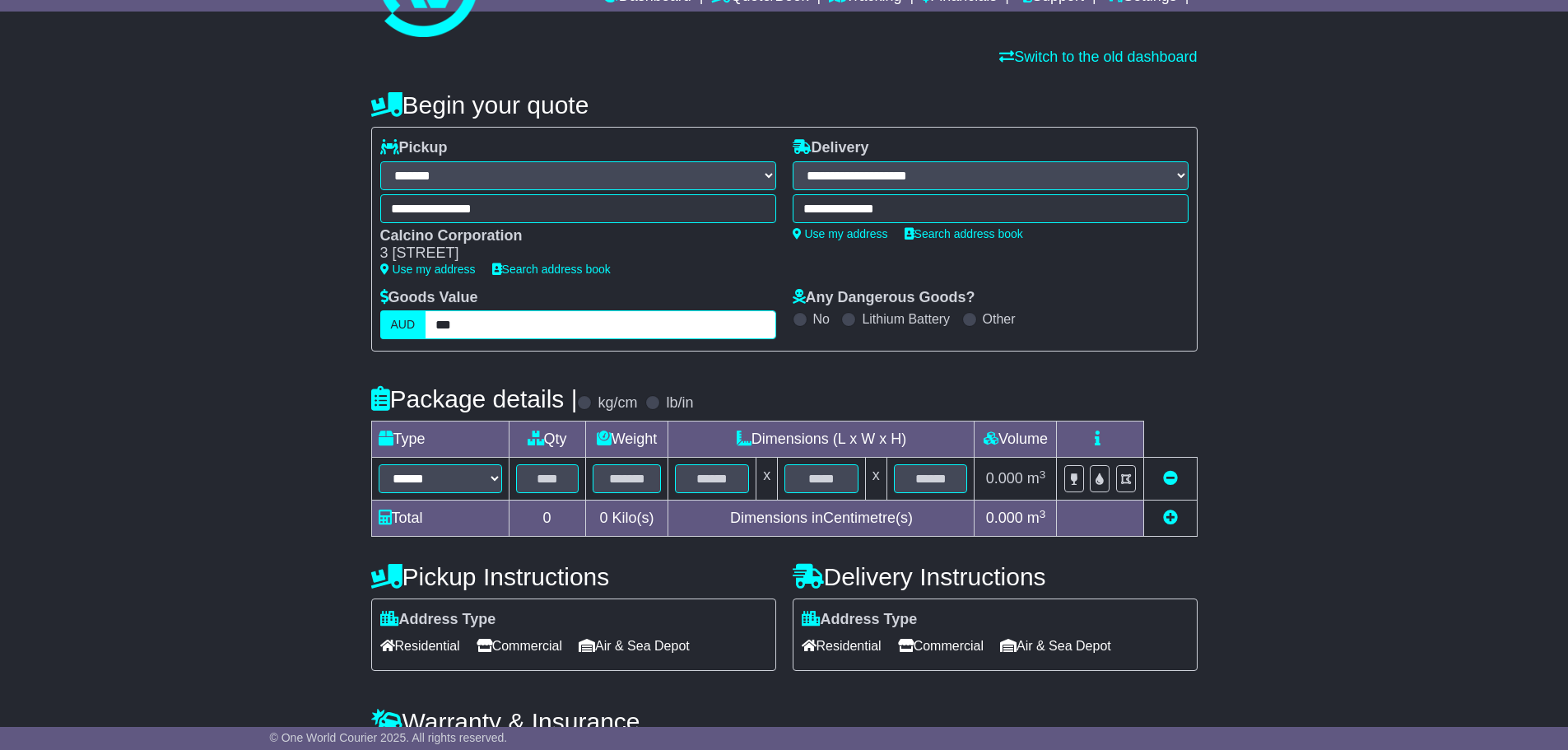 drag, startPoint x: 493, startPoint y: 334, endPoint x: 282, endPoint y: 334, distance: 211 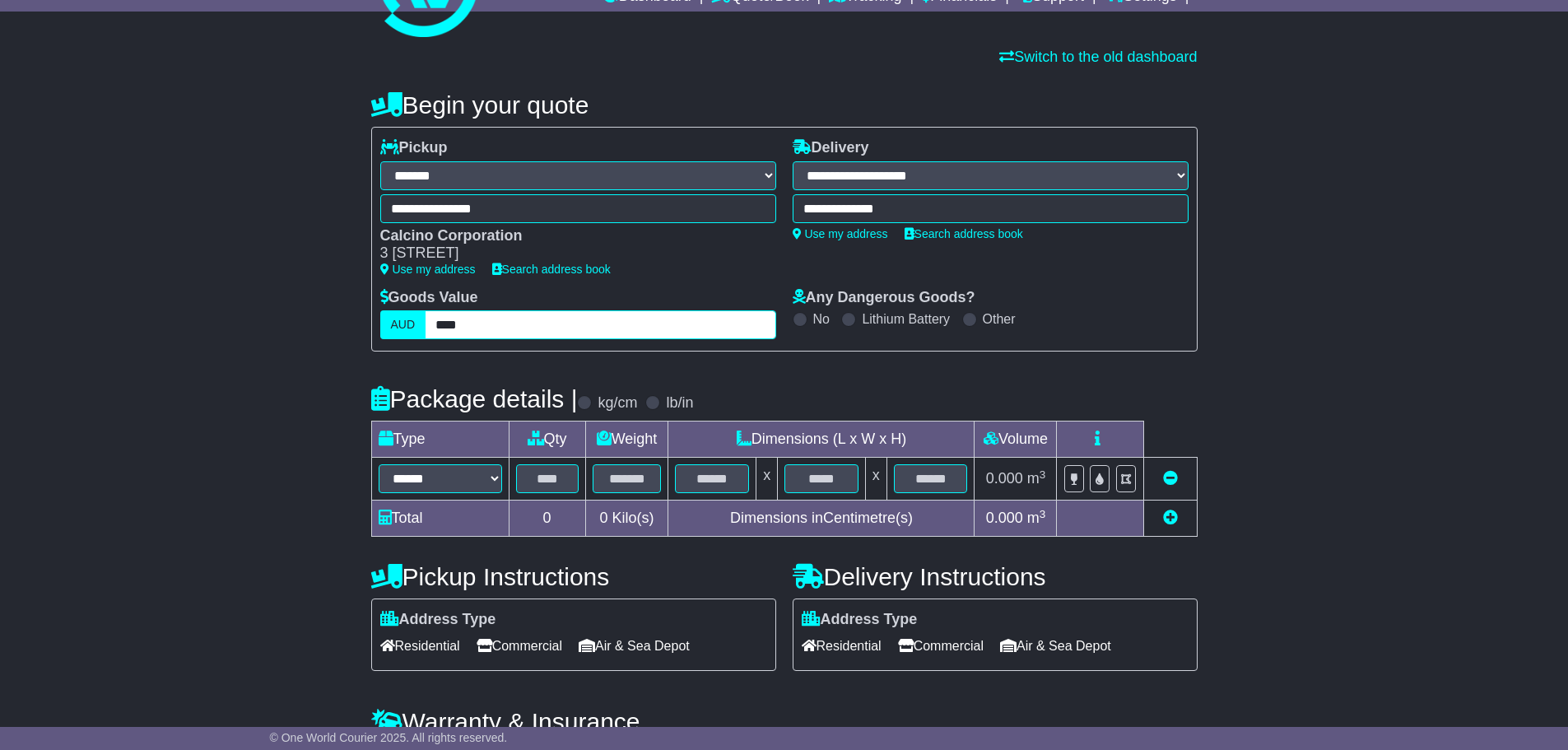 type on "****" 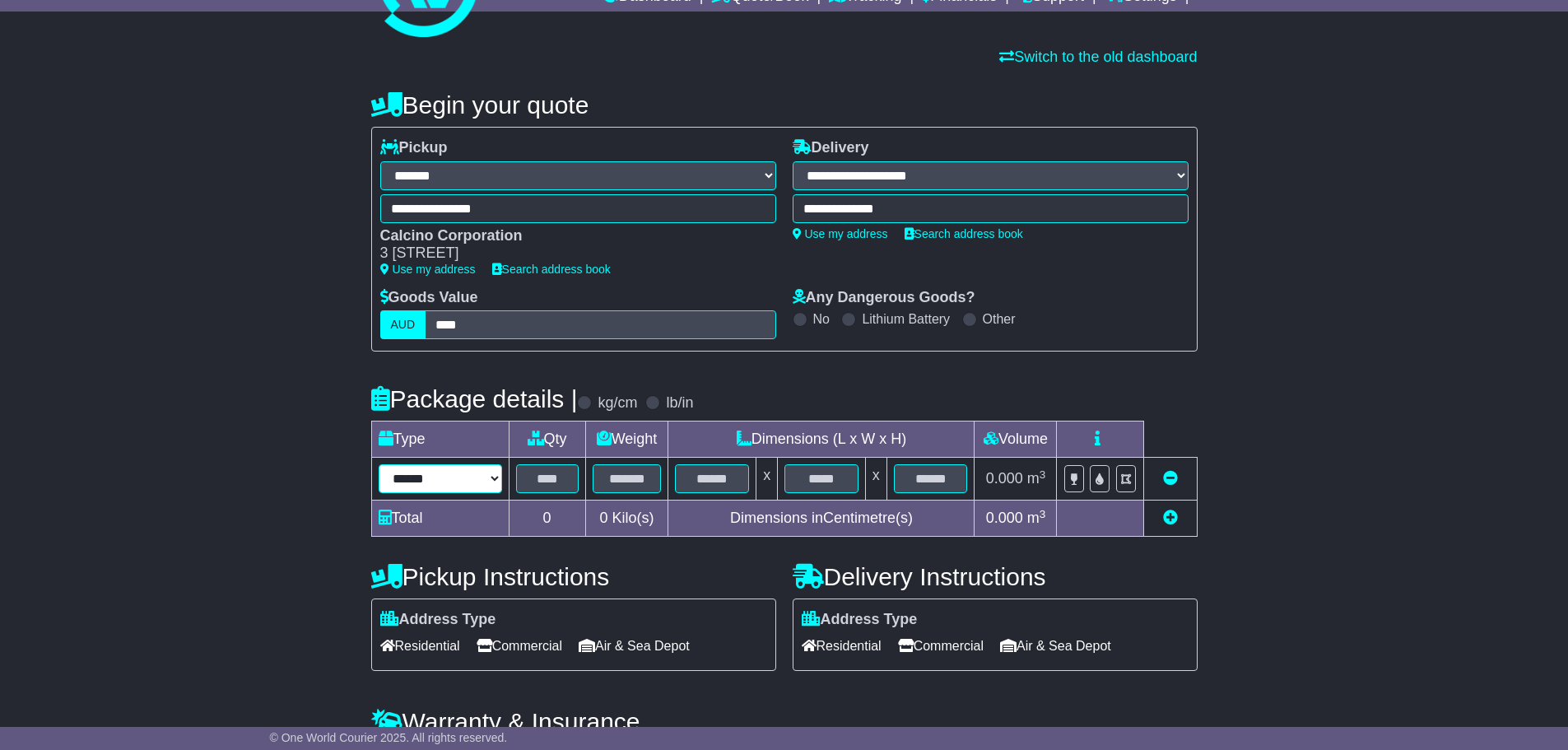 click on "****** ****** *** ******** ***** **** **** ****** *** *******" at bounding box center [440, 478] 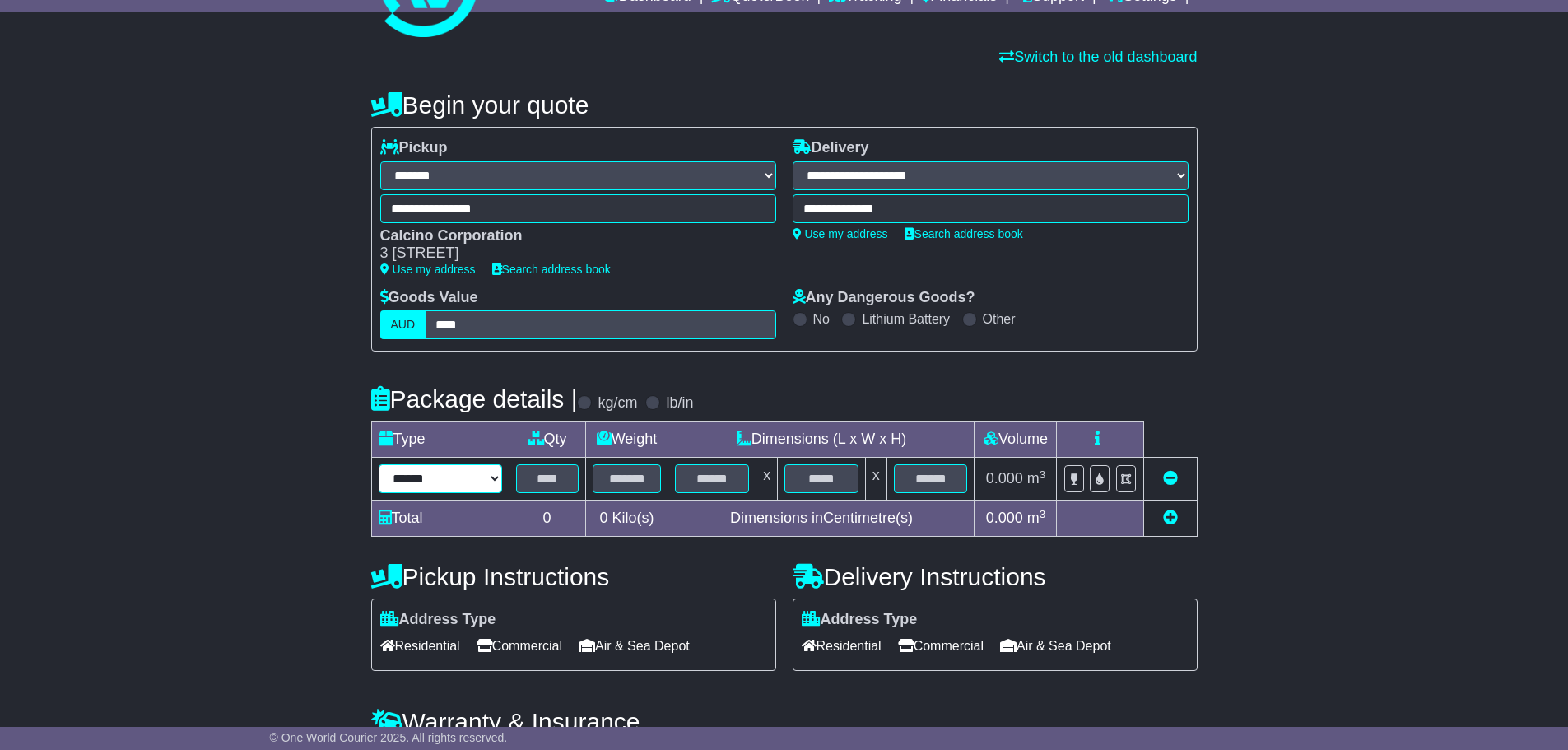 select on "*****" 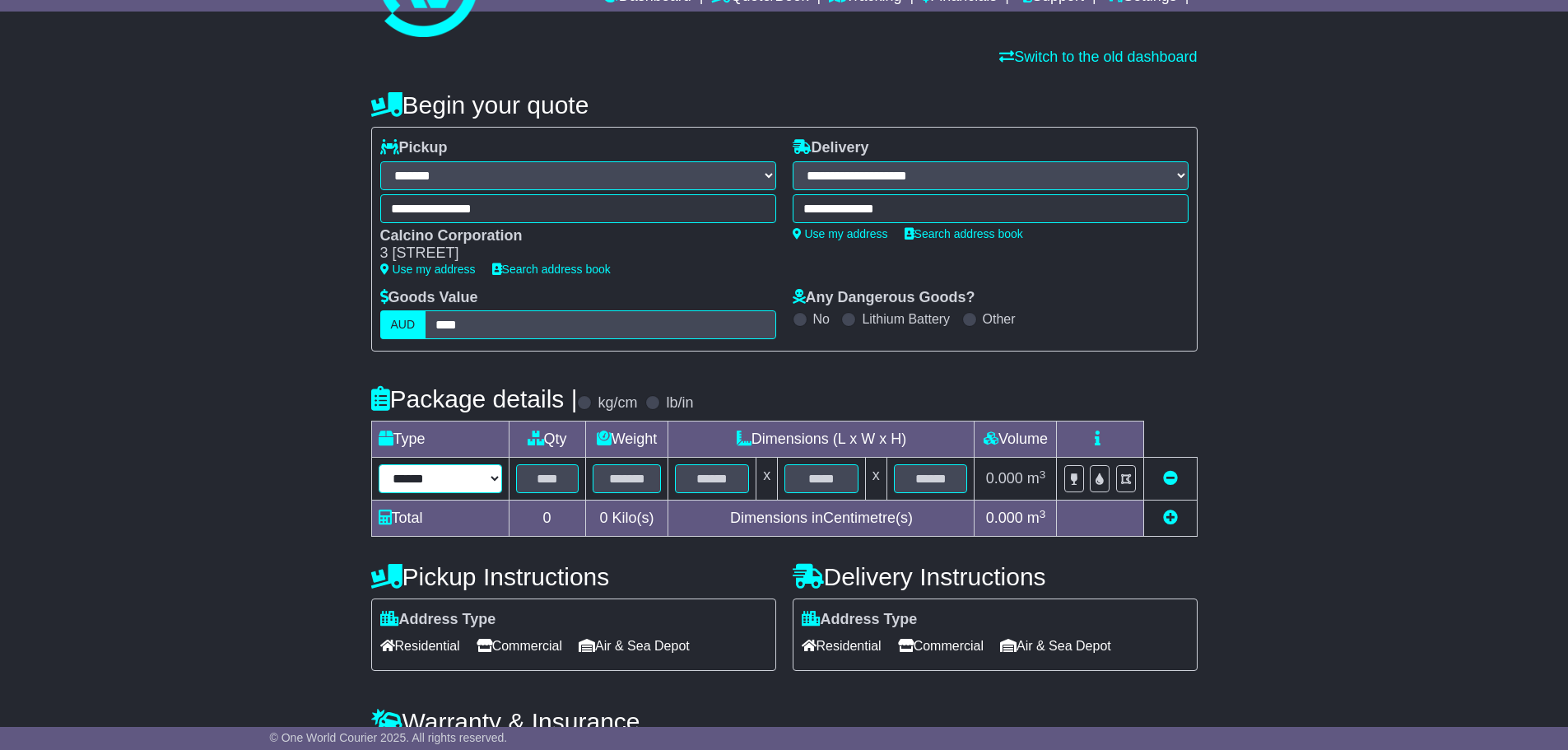 click on "****** ****** *** ******** ***** **** **** ****** *** *******" at bounding box center [440, 478] 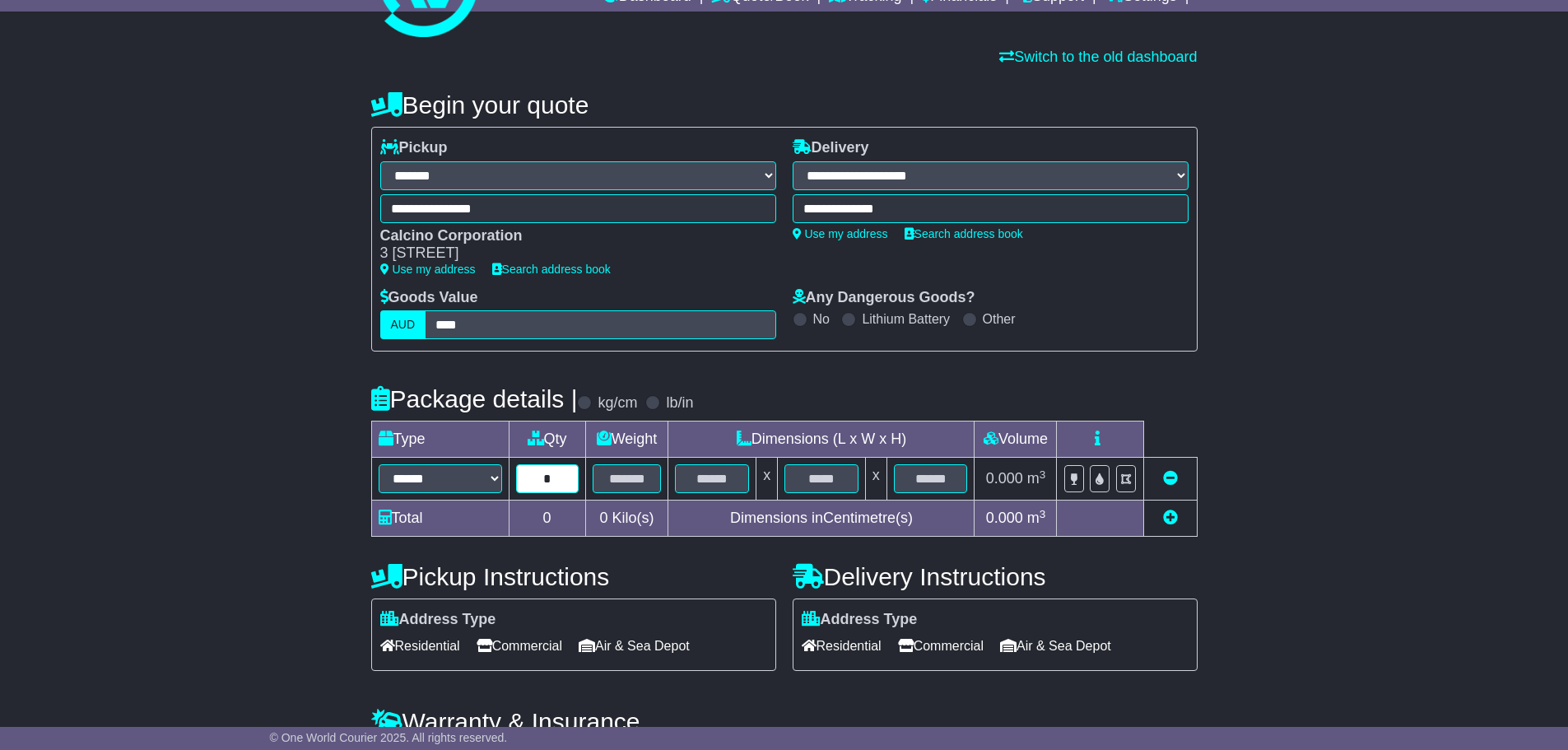 type on "*" 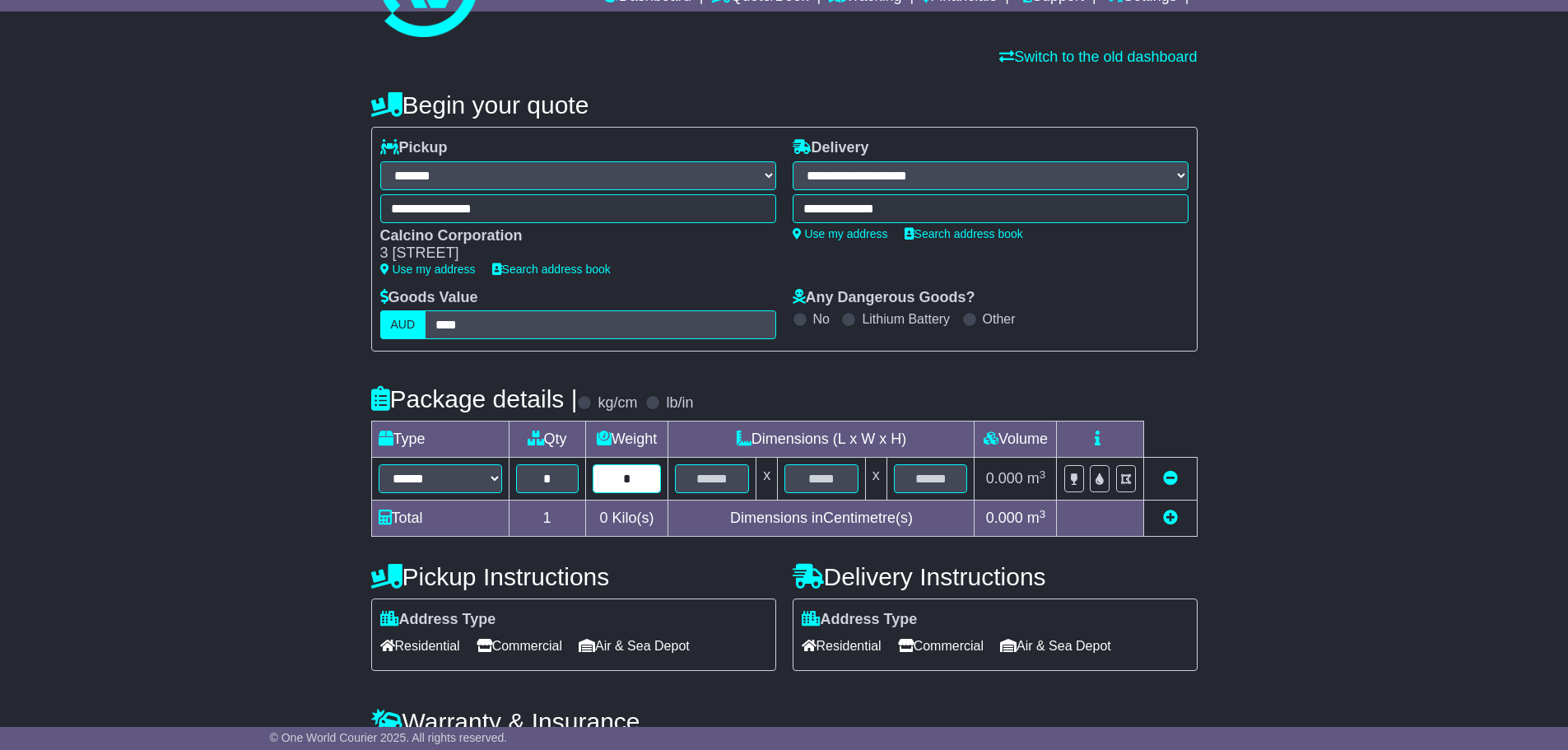 type on "*" 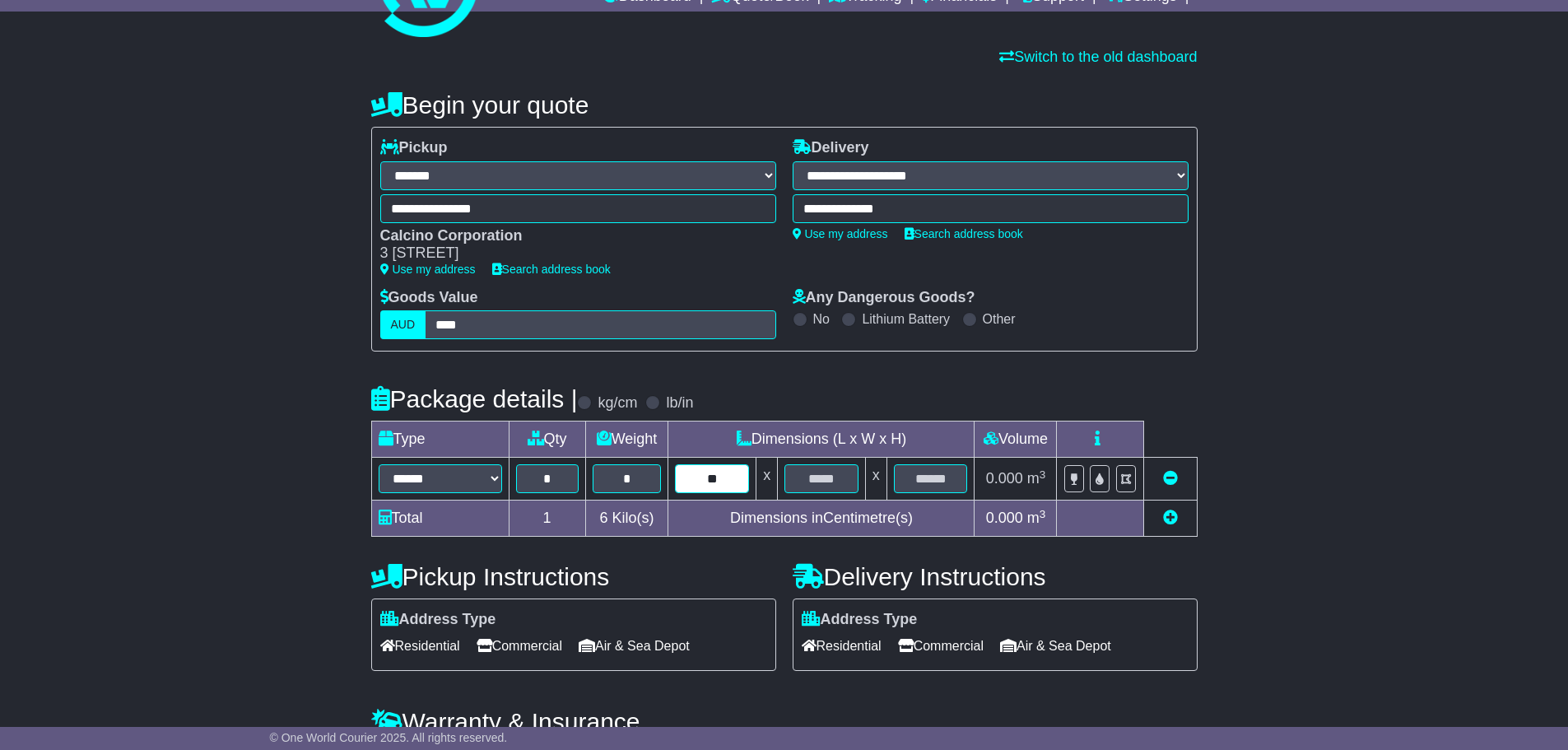 type on "**" 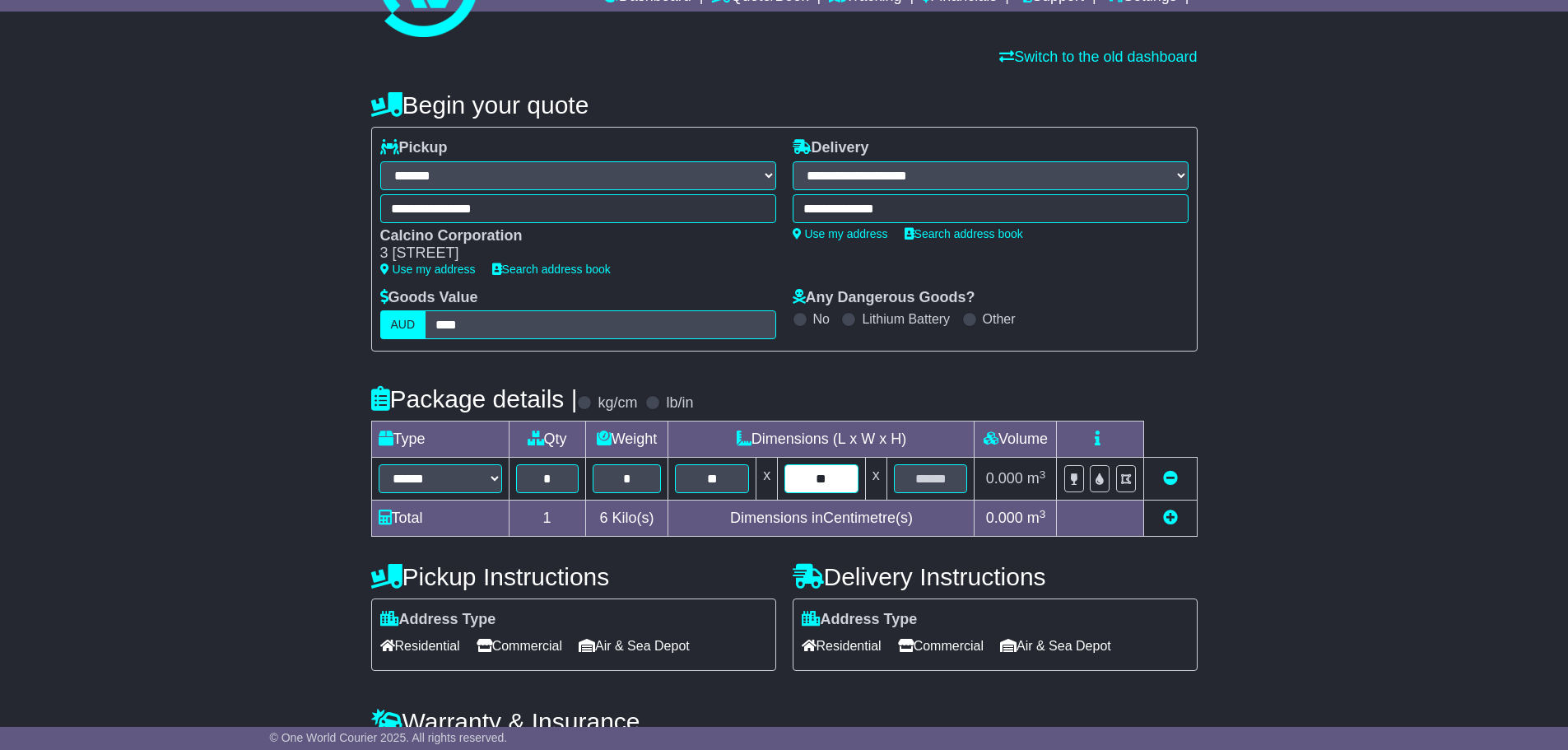 type on "**" 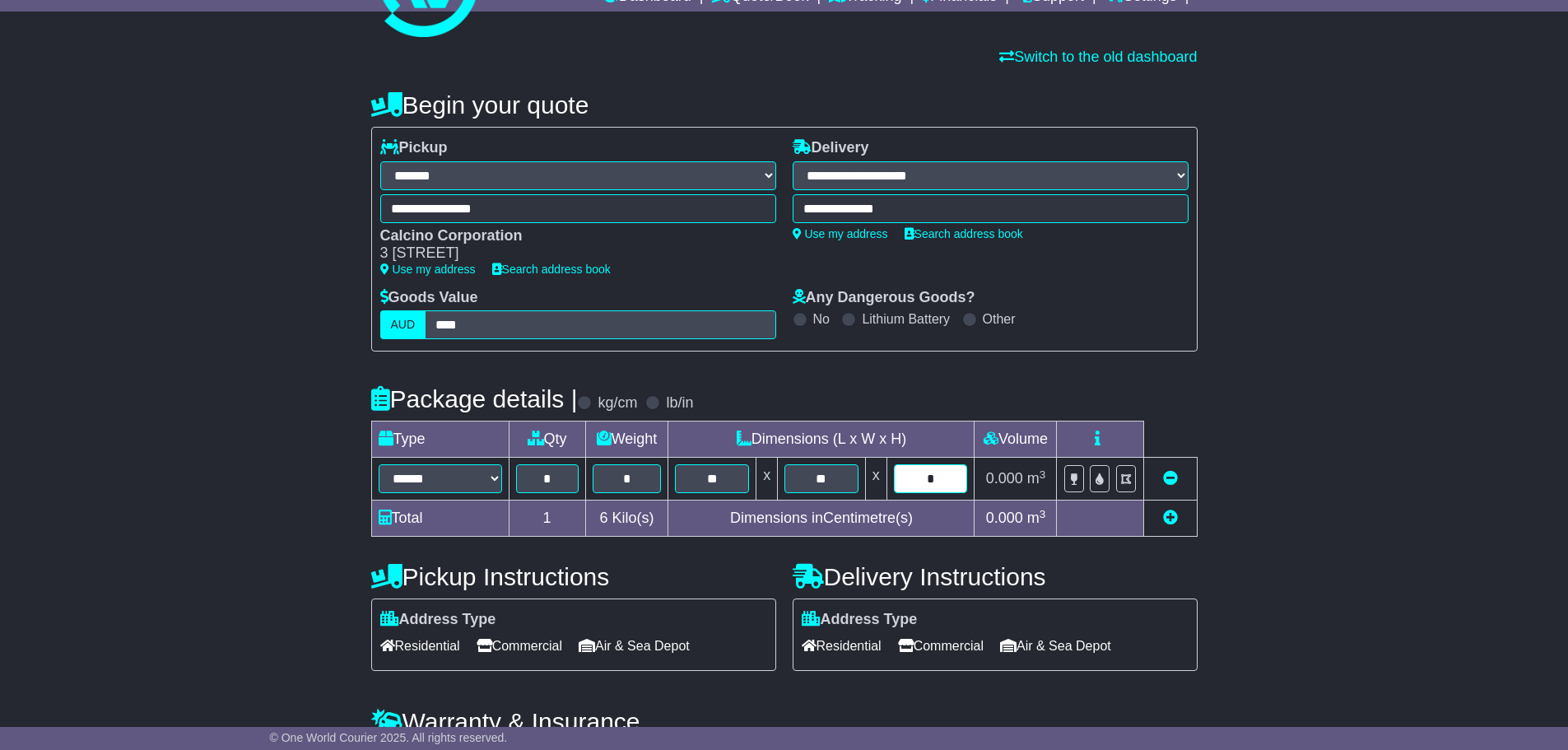 type on "*" 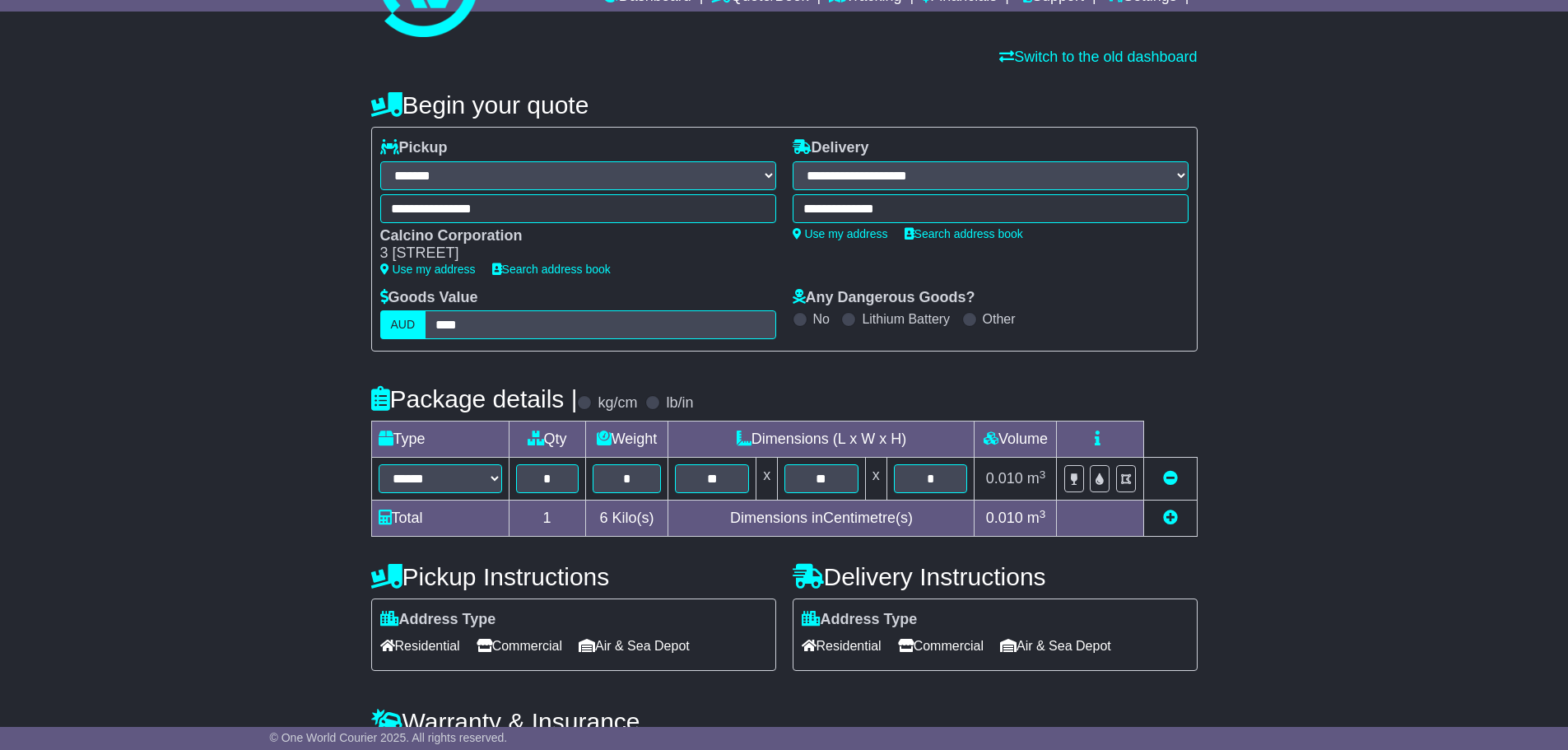 scroll, scrollTop: 368, scrollLeft: 0, axis: vertical 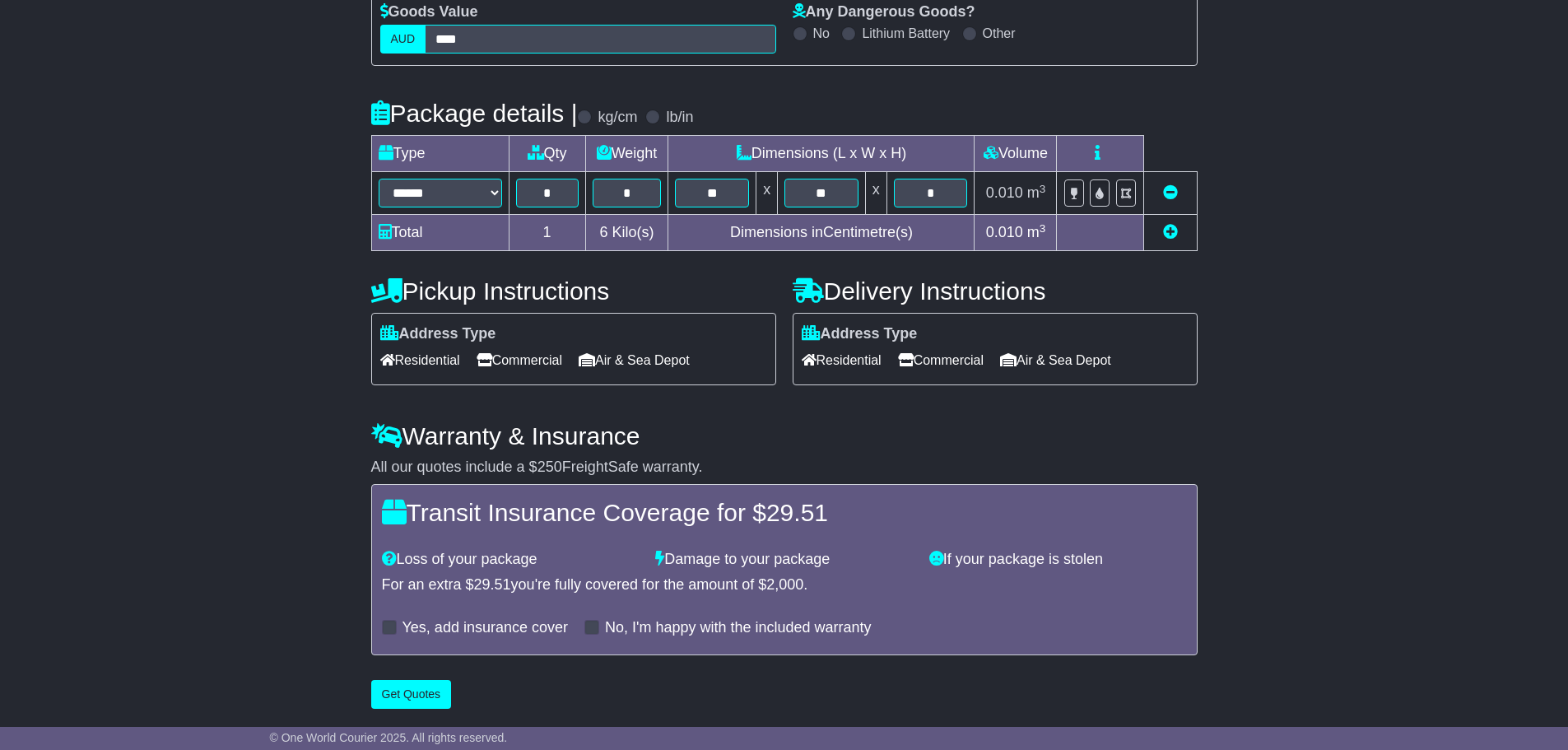 click on "Commercial" at bounding box center (941, 360) 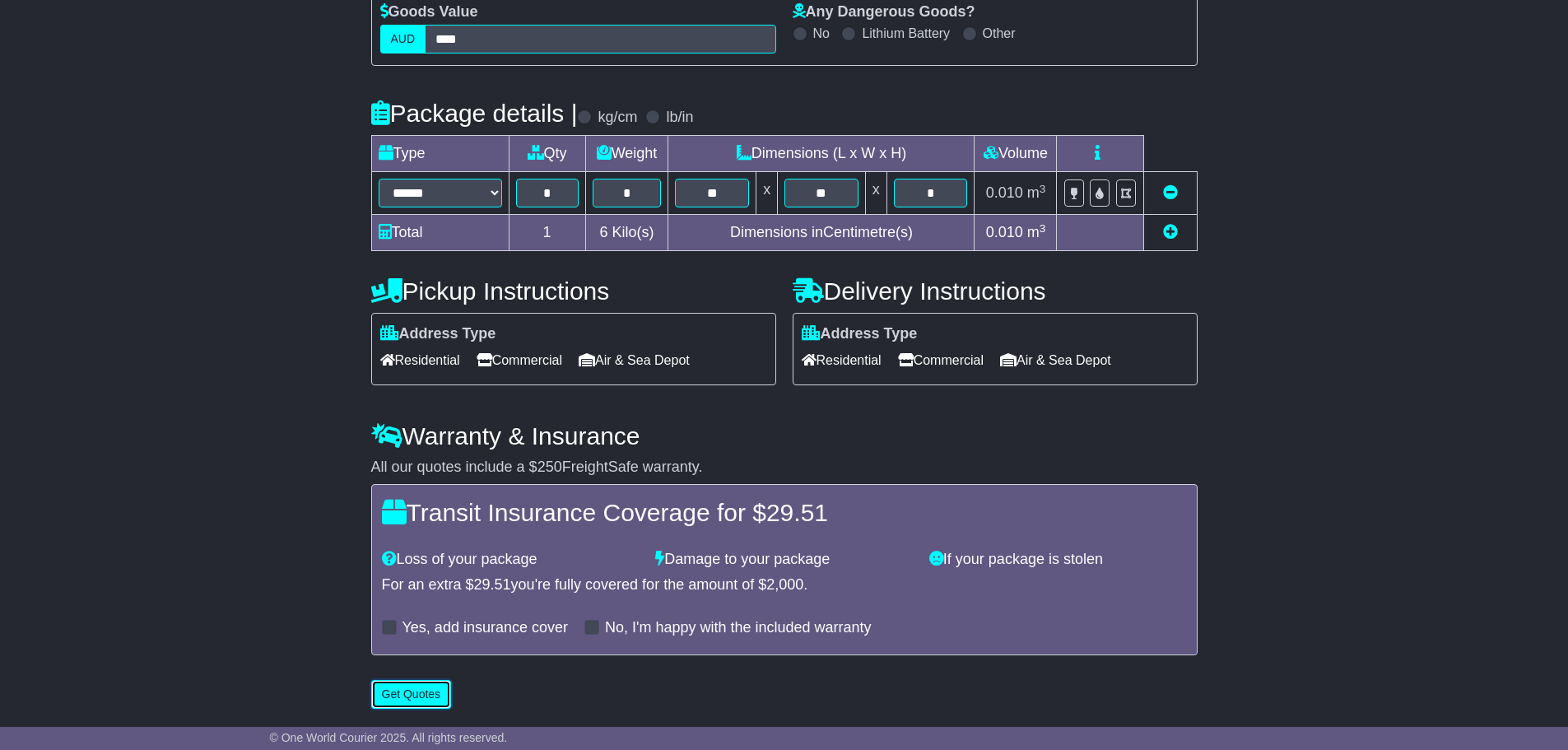 click on "Get Quotes" at bounding box center (412, 694) 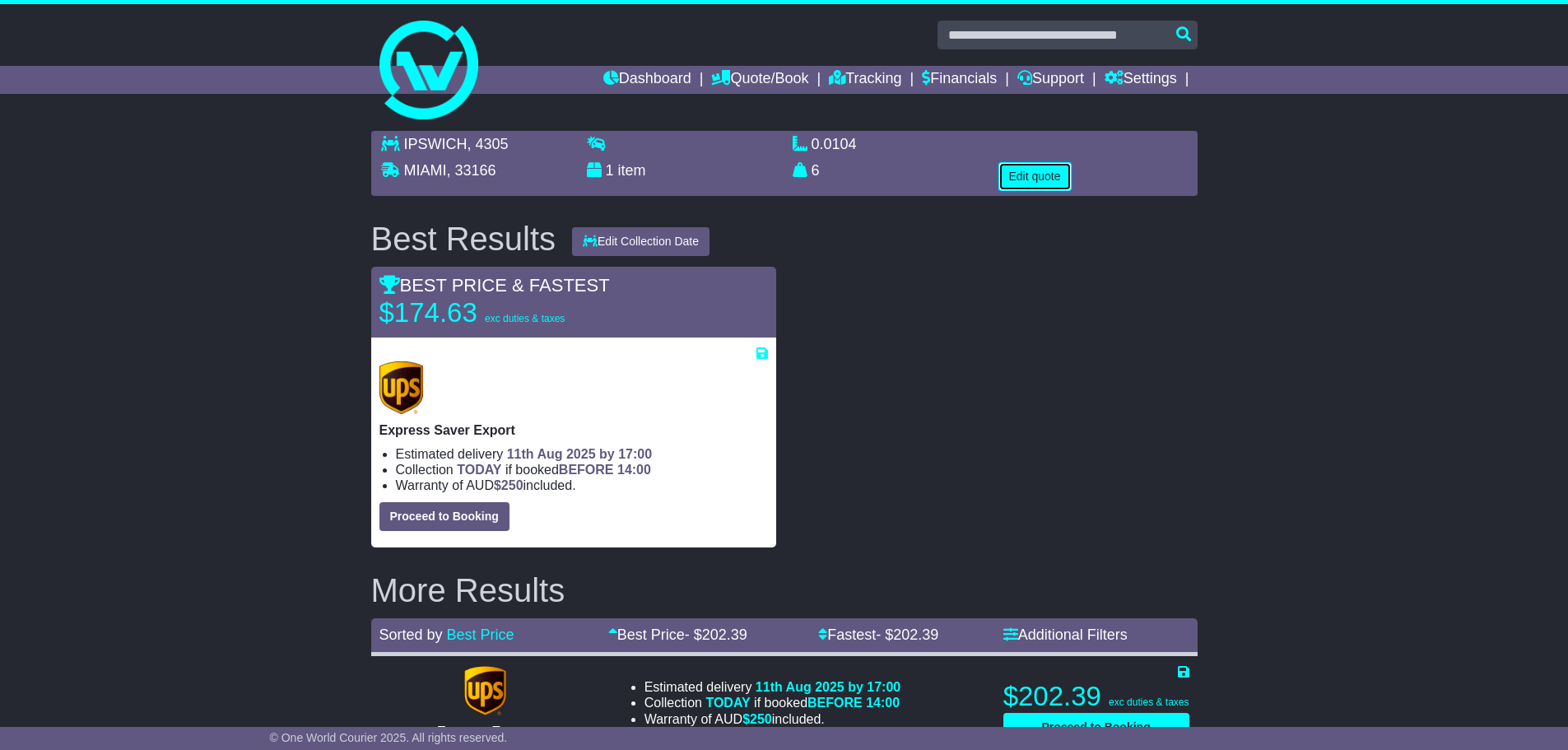 click on "Edit quote" at bounding box center [1035, 176] 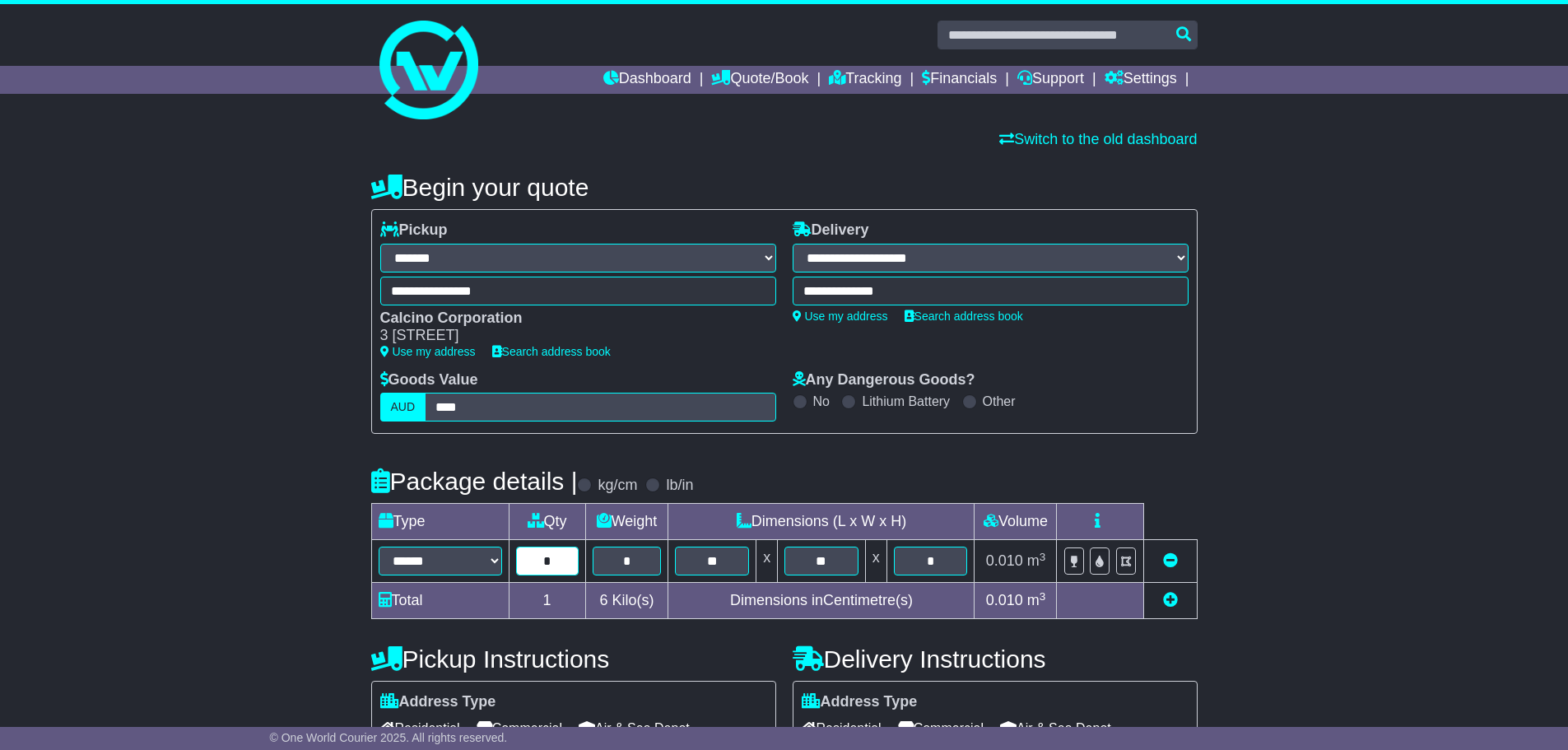 click on "*" at bounding box center (547, 561) 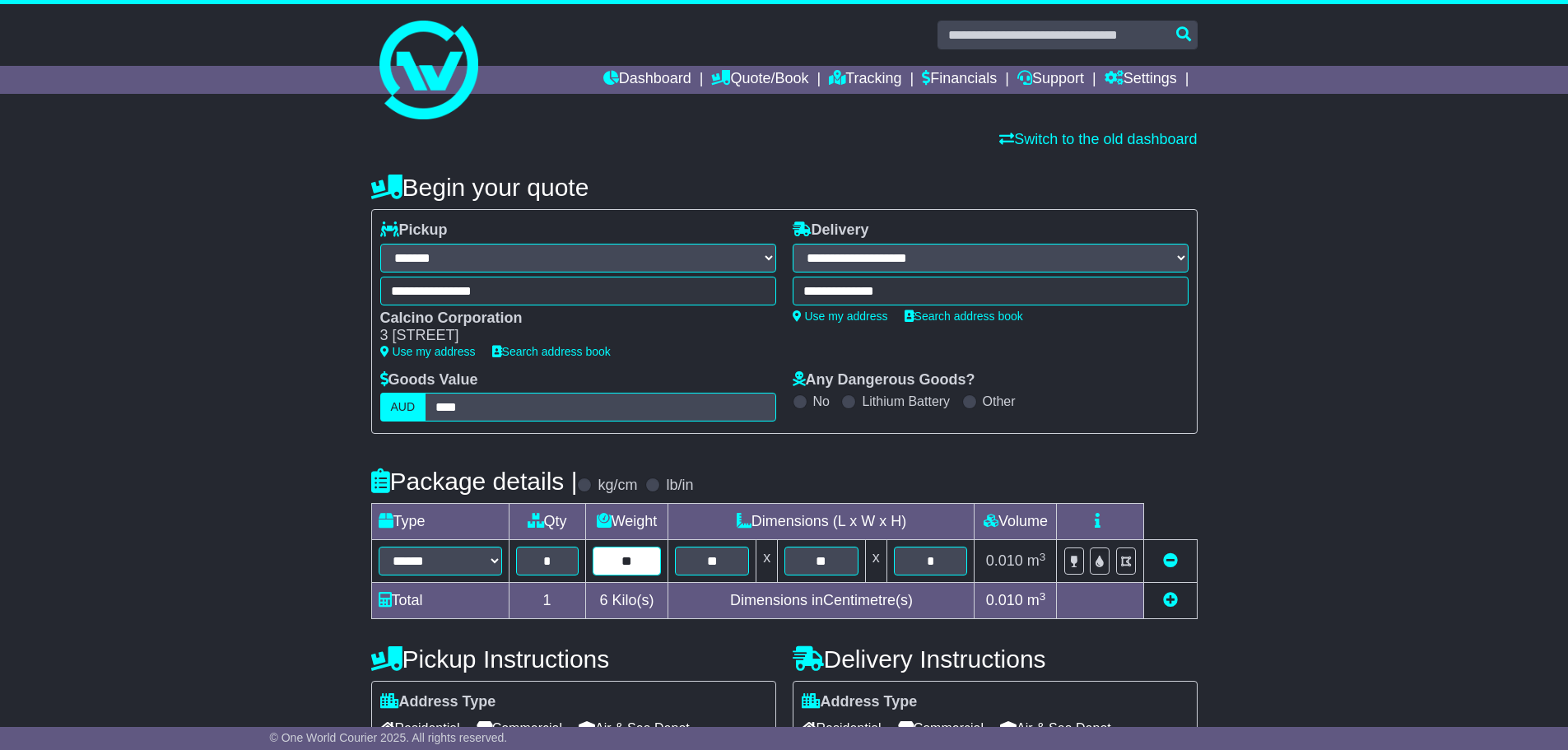 type on "**" 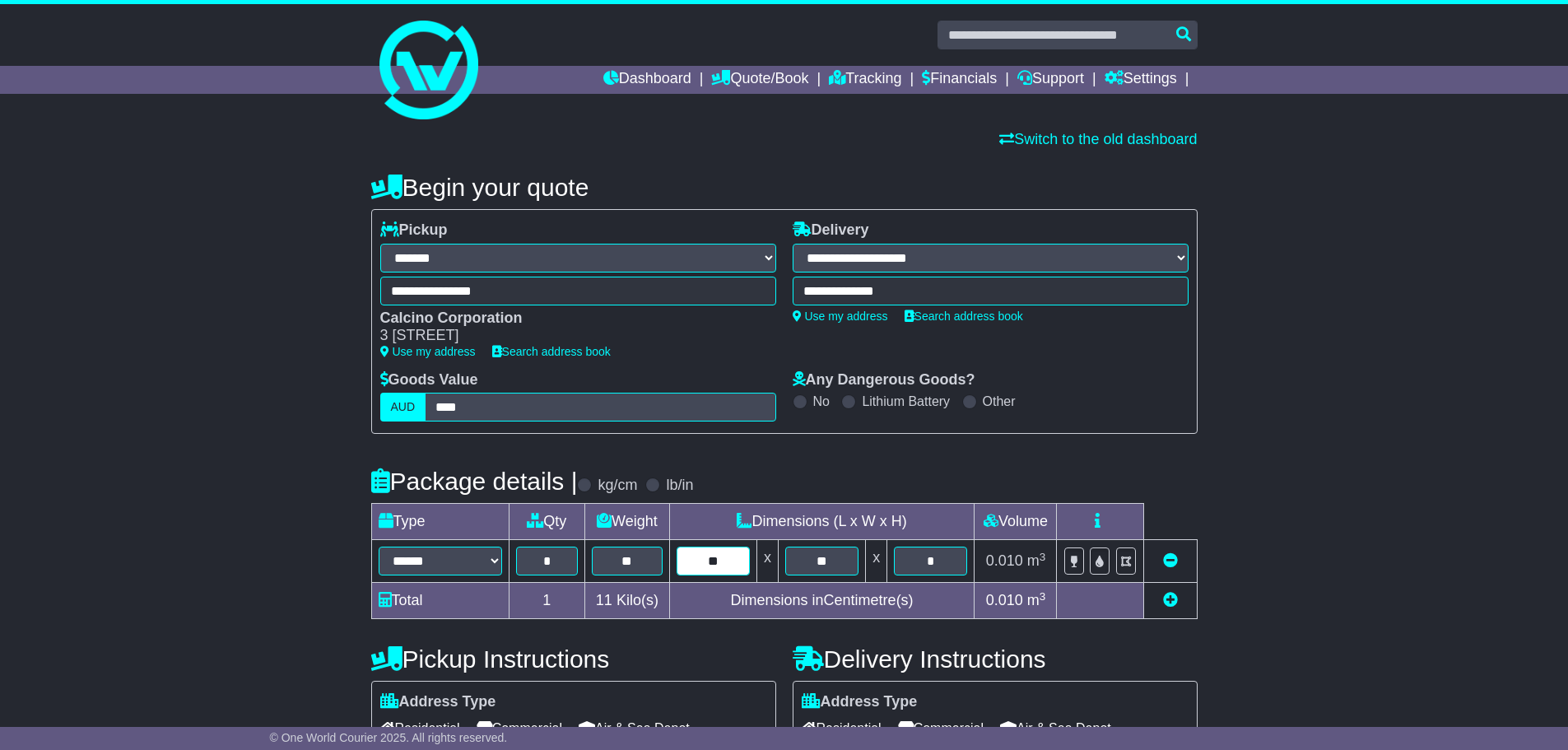 type on "**" 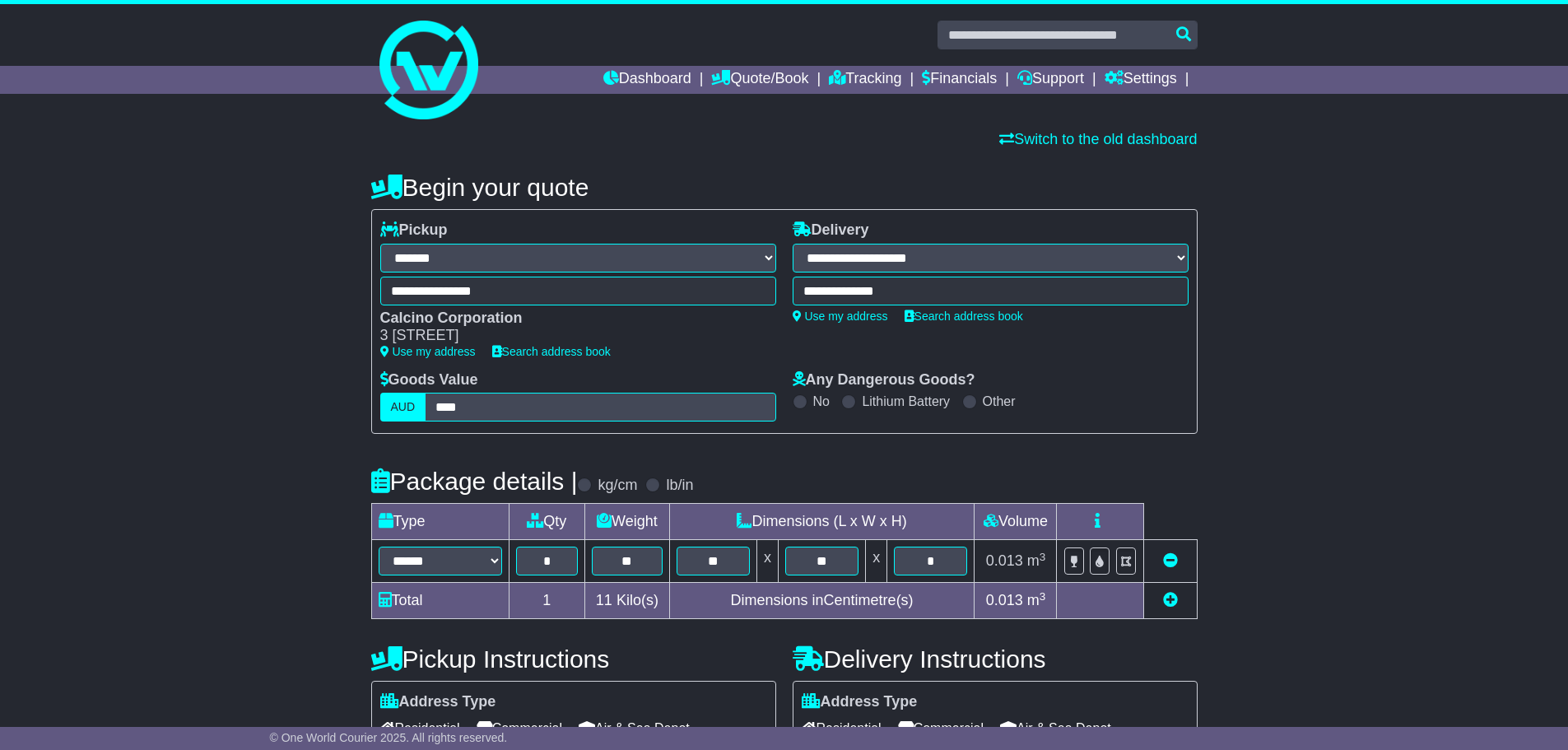 scroll, scrollTop: 370, scrollLeft: 0, axis: vertical 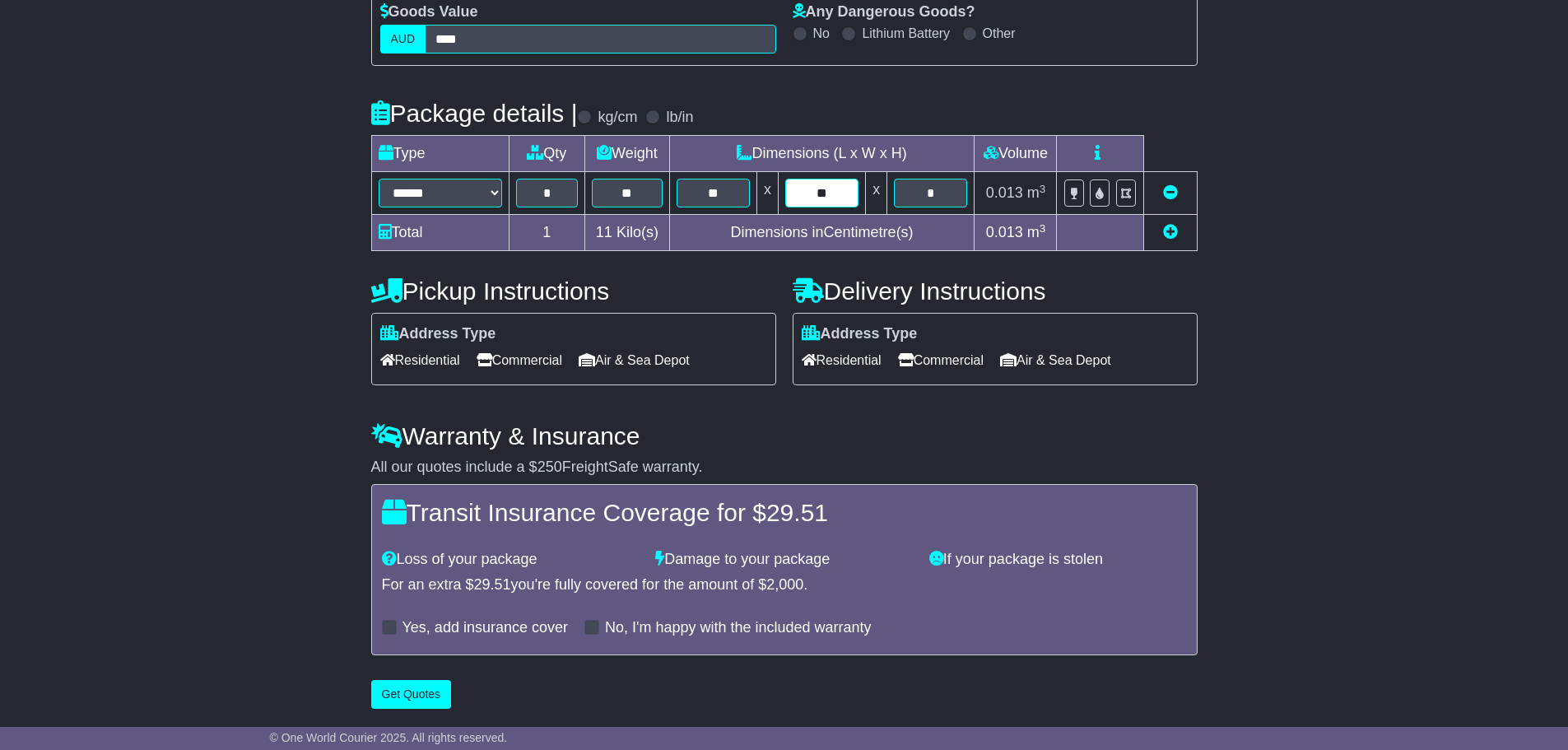 type on "**" 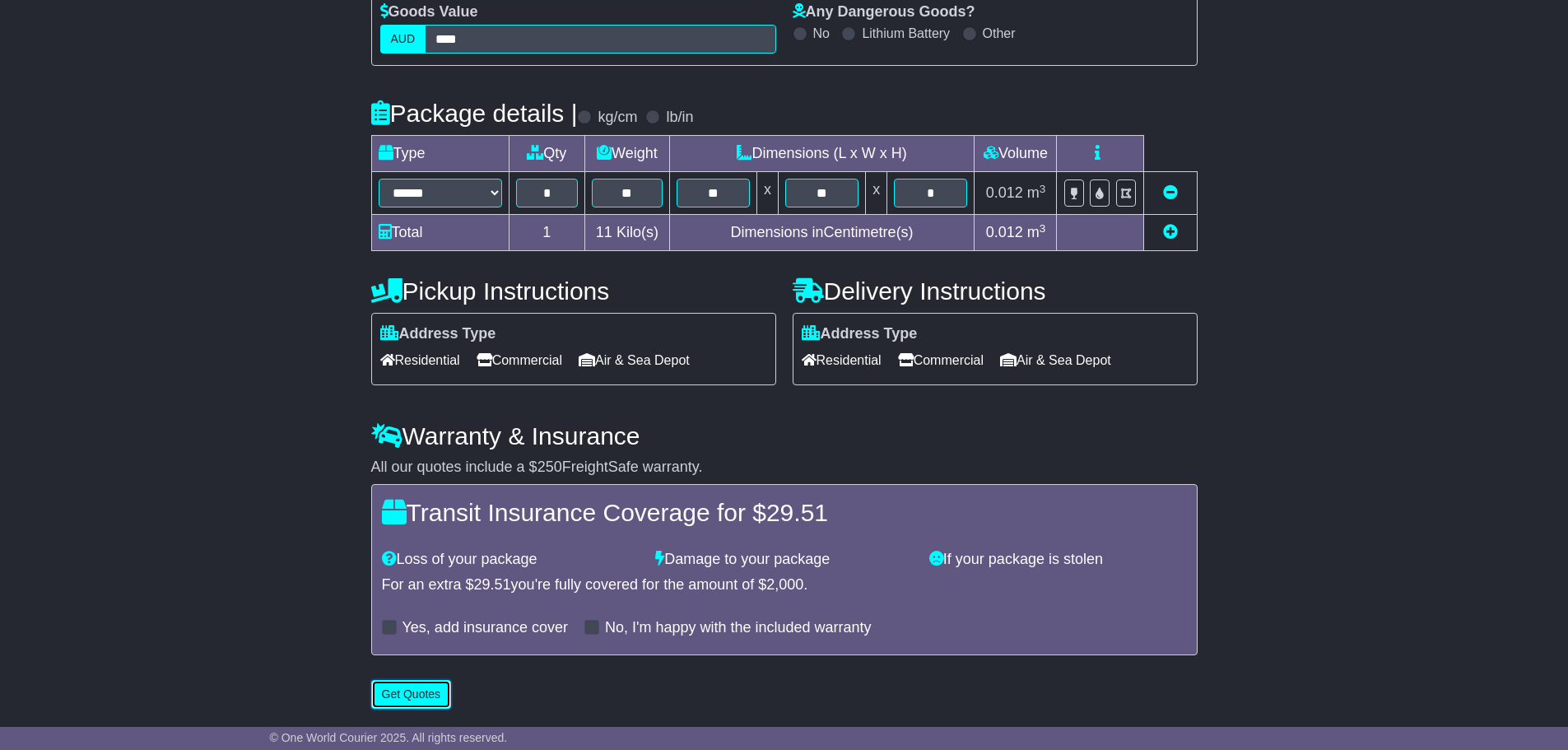 click on "Get Quotes" at bounding box center (412, 694) 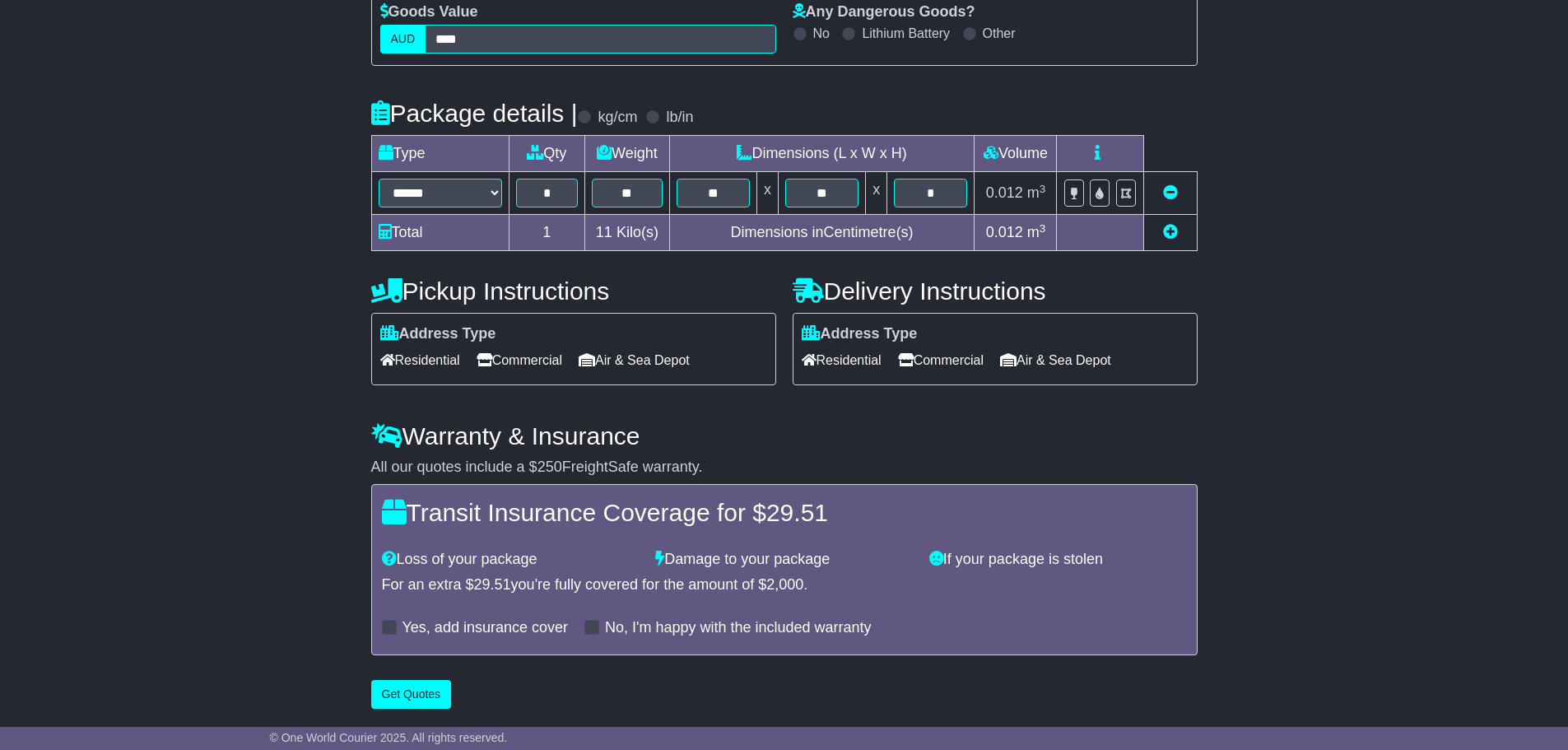 scroll, scrollTop: 0, scrollLeft: 0, axis: both 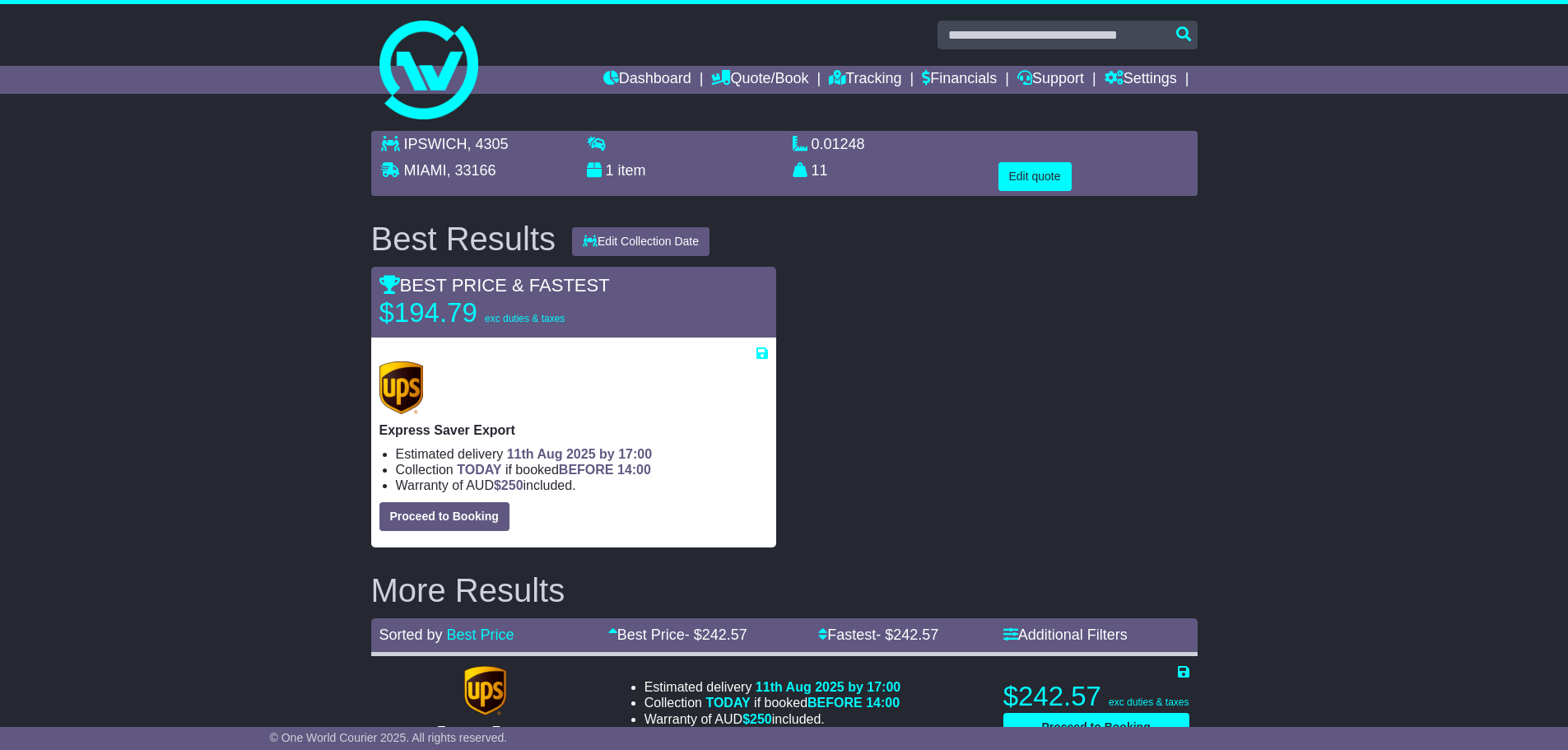 click at bounding box center [995, 407] 